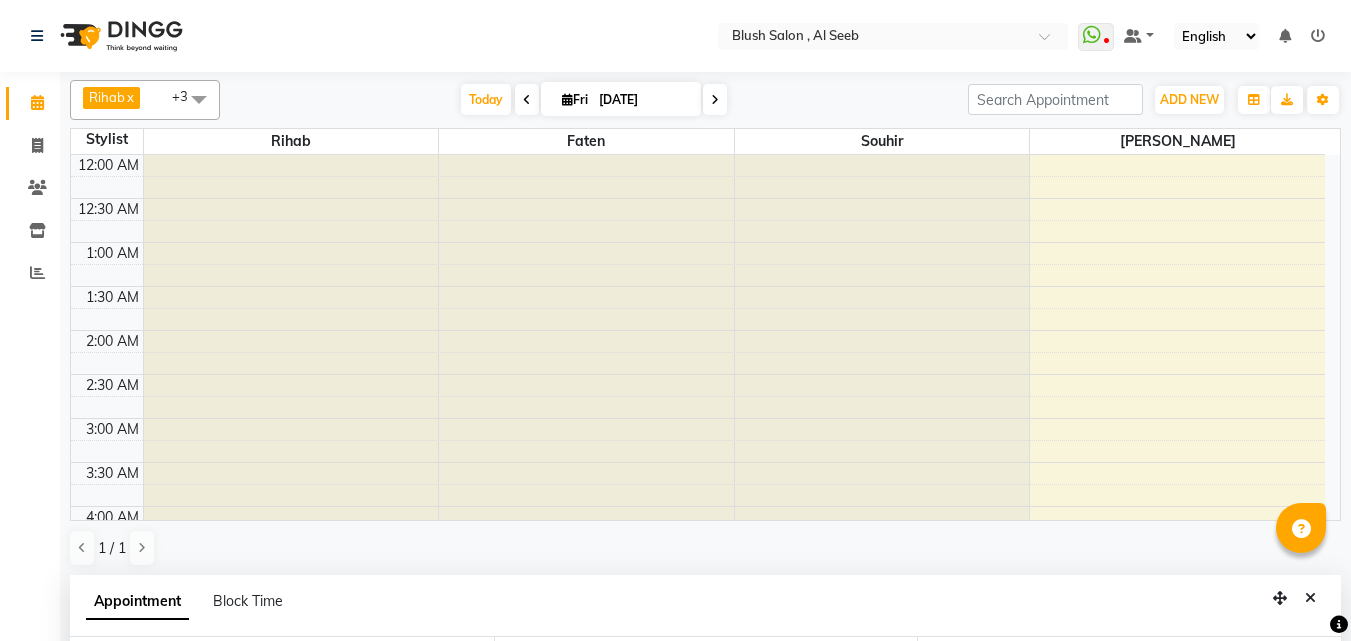 select on "64153" 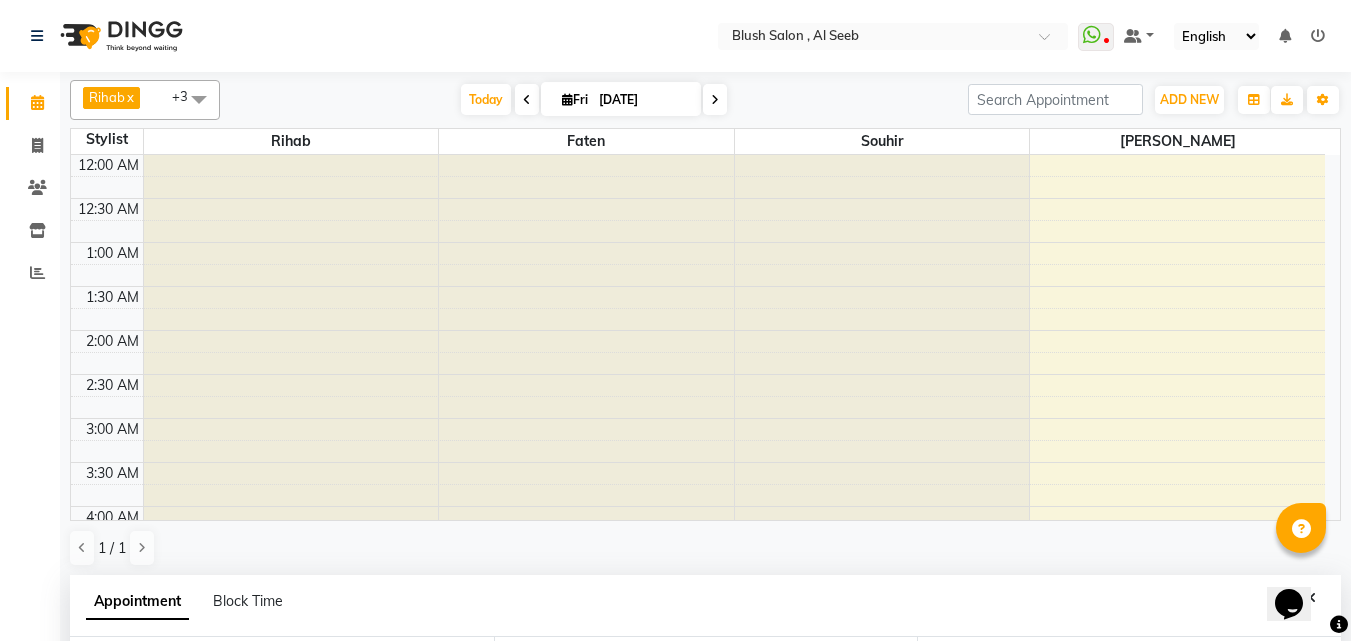 scroll, scrollTop: 0, scrollLeft: 0, axis: both 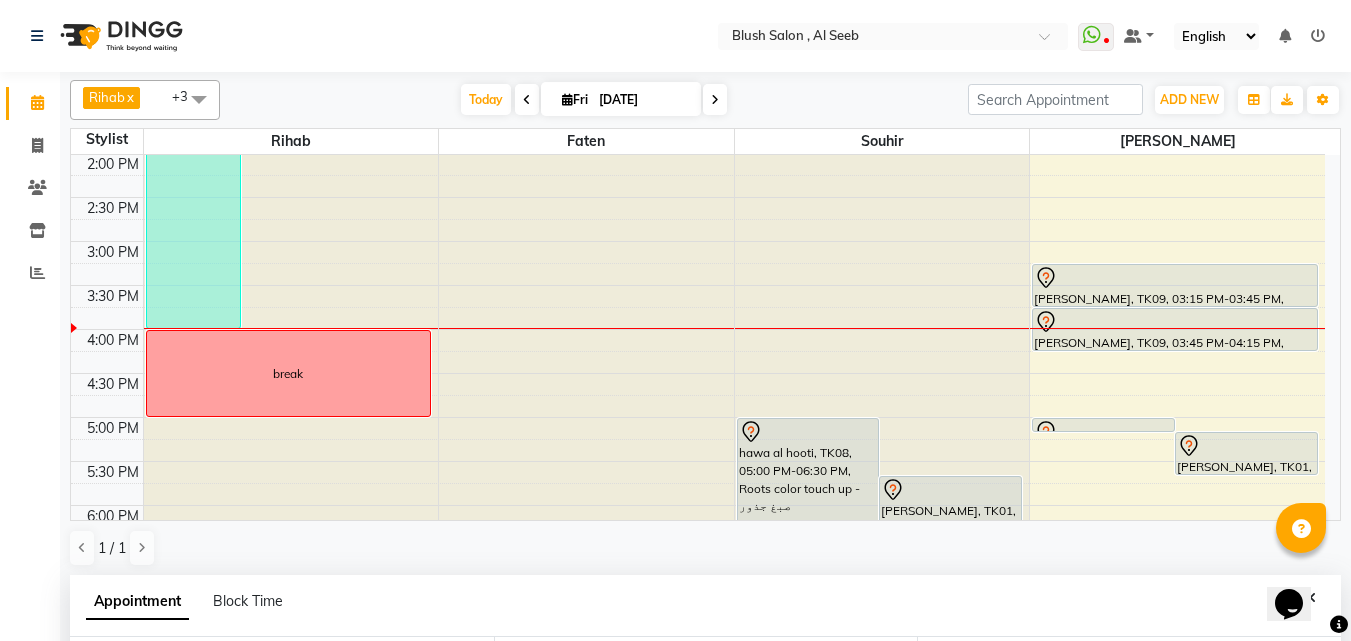 click at bounding box center [1175, 278] 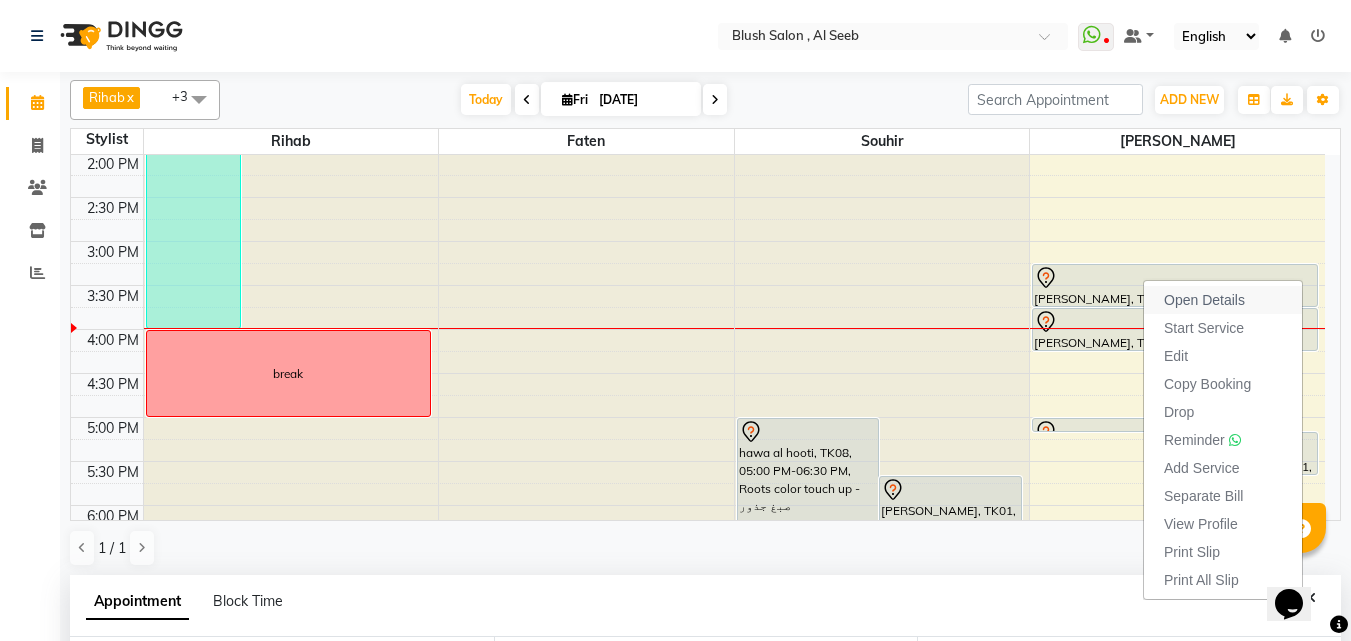 click on "Open Details" at bounding box center (1204, 300) 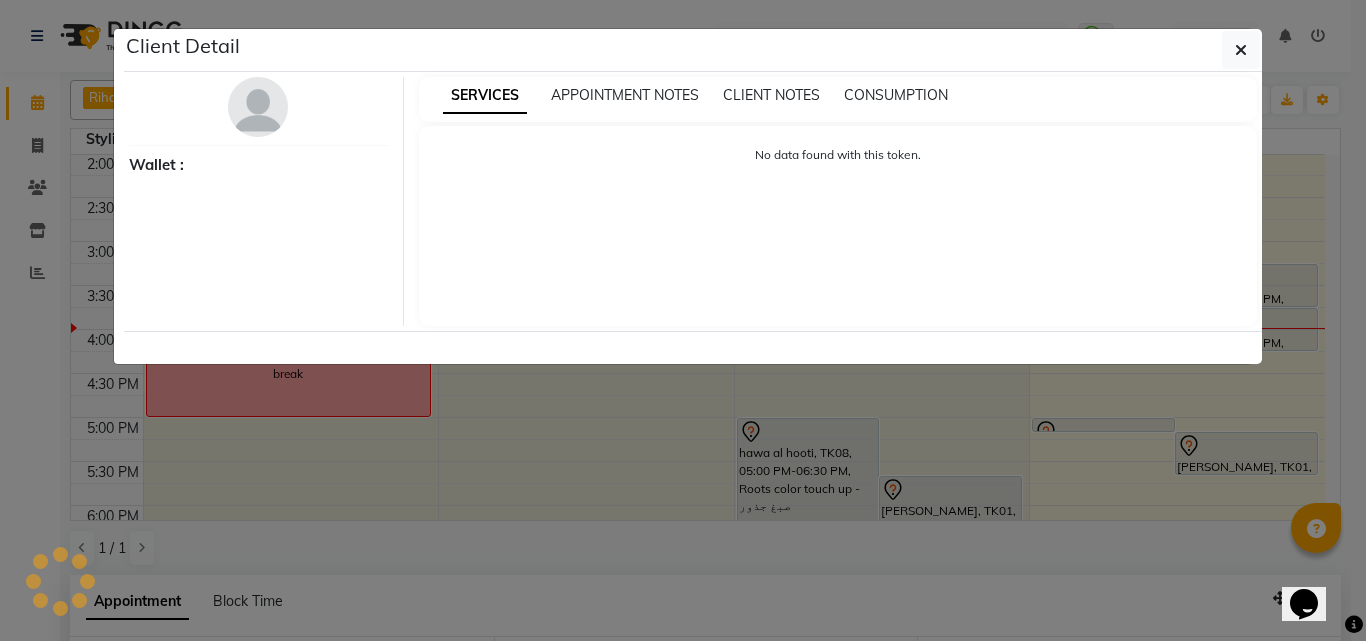 select on "7" 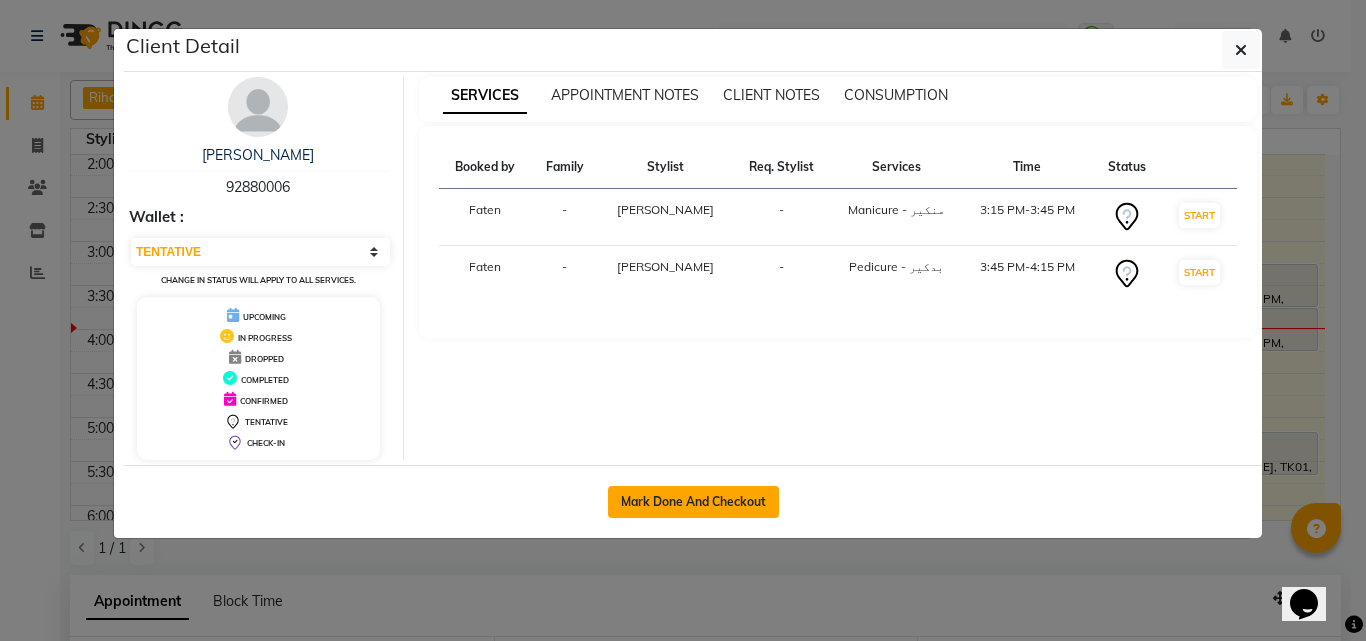 click on "Mark Done And Checkout" 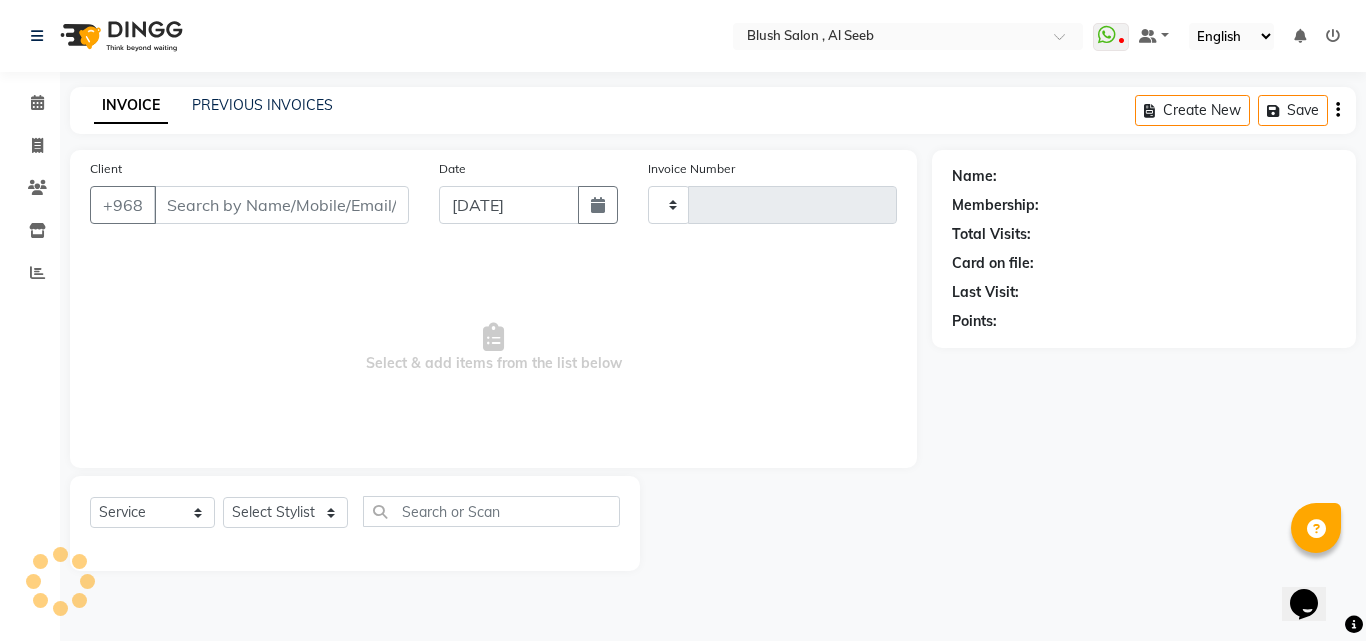 type on "0542" 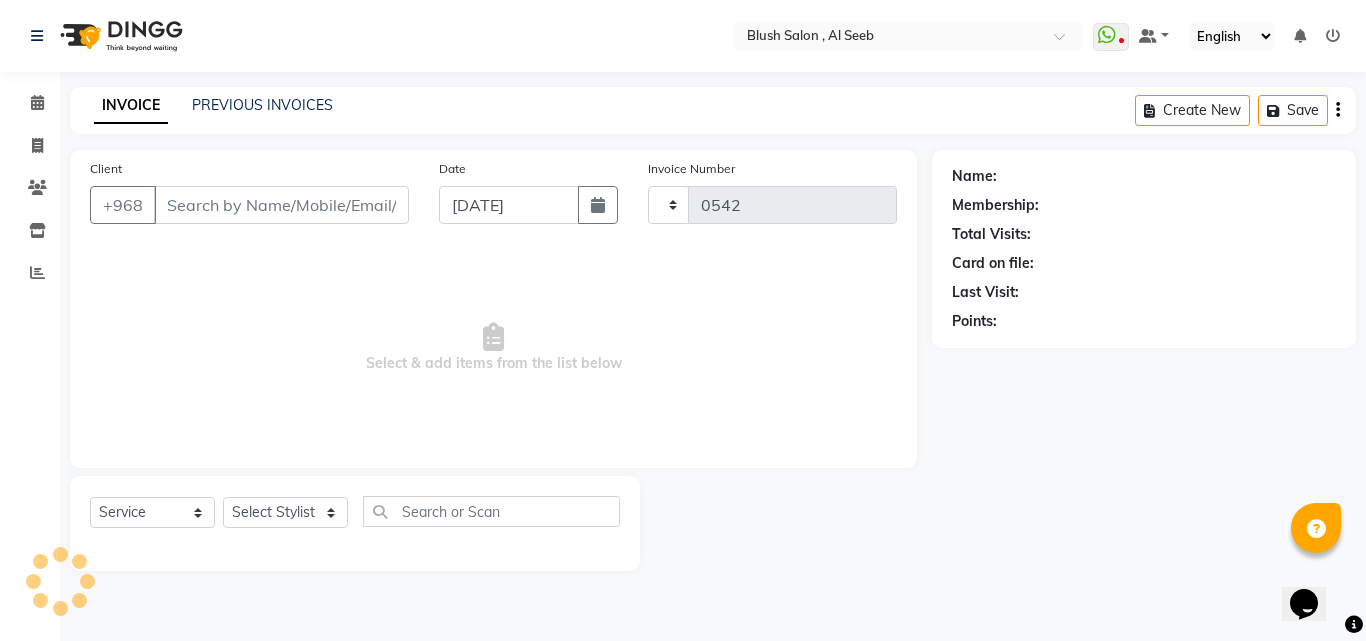 select on "5589" 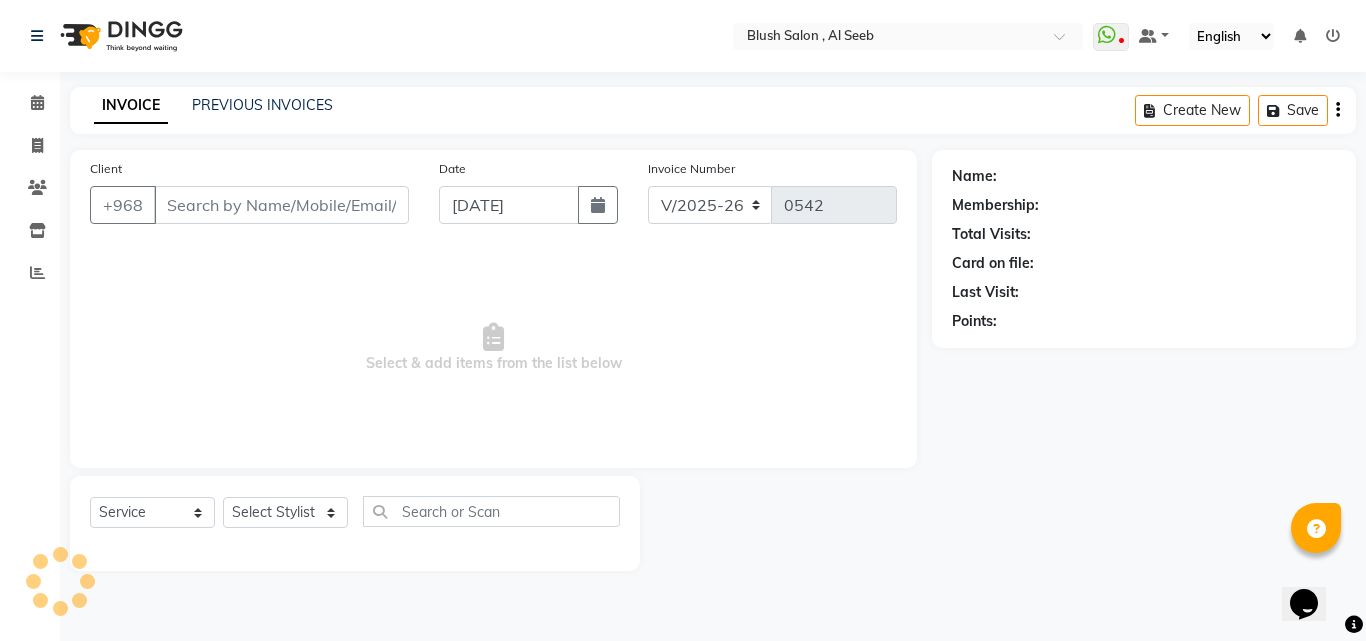 type on "92****06" 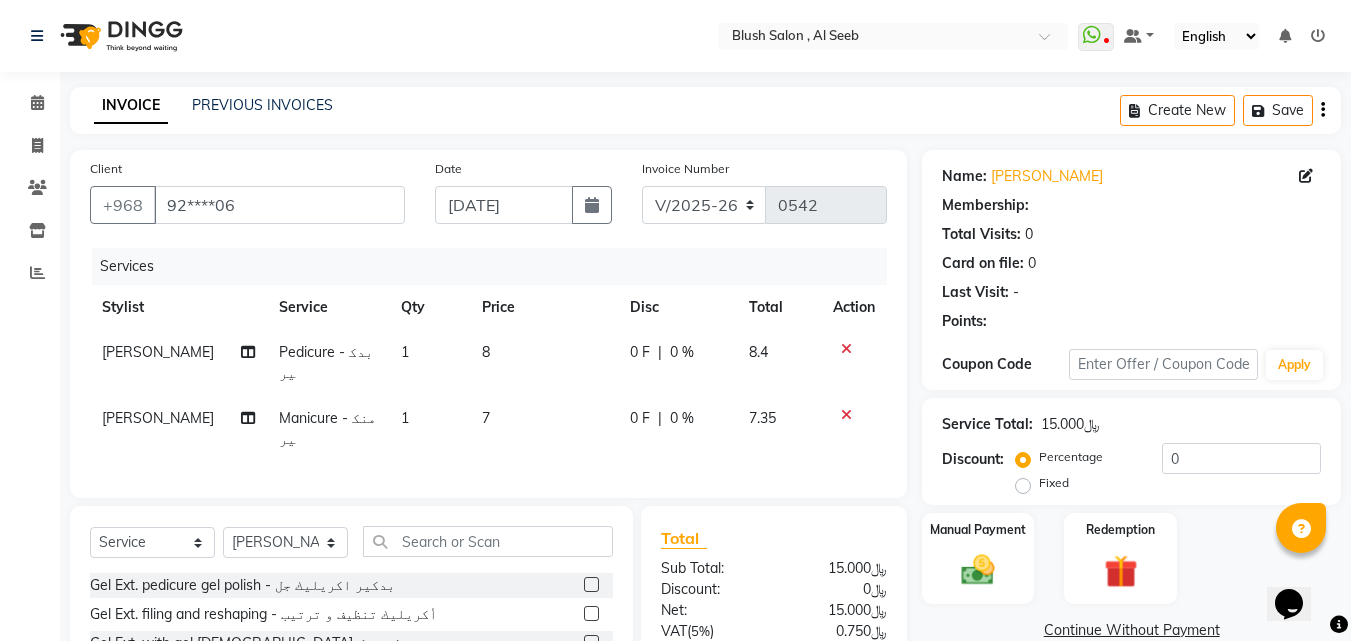 select on "1: Object" 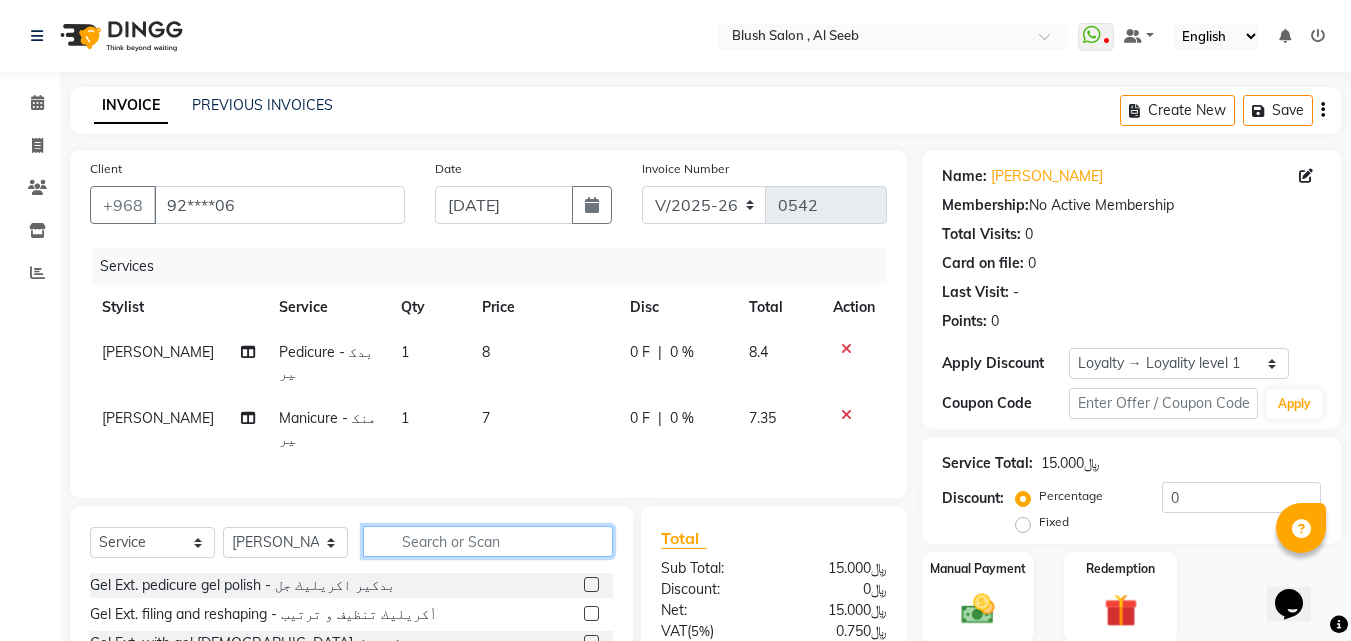 click 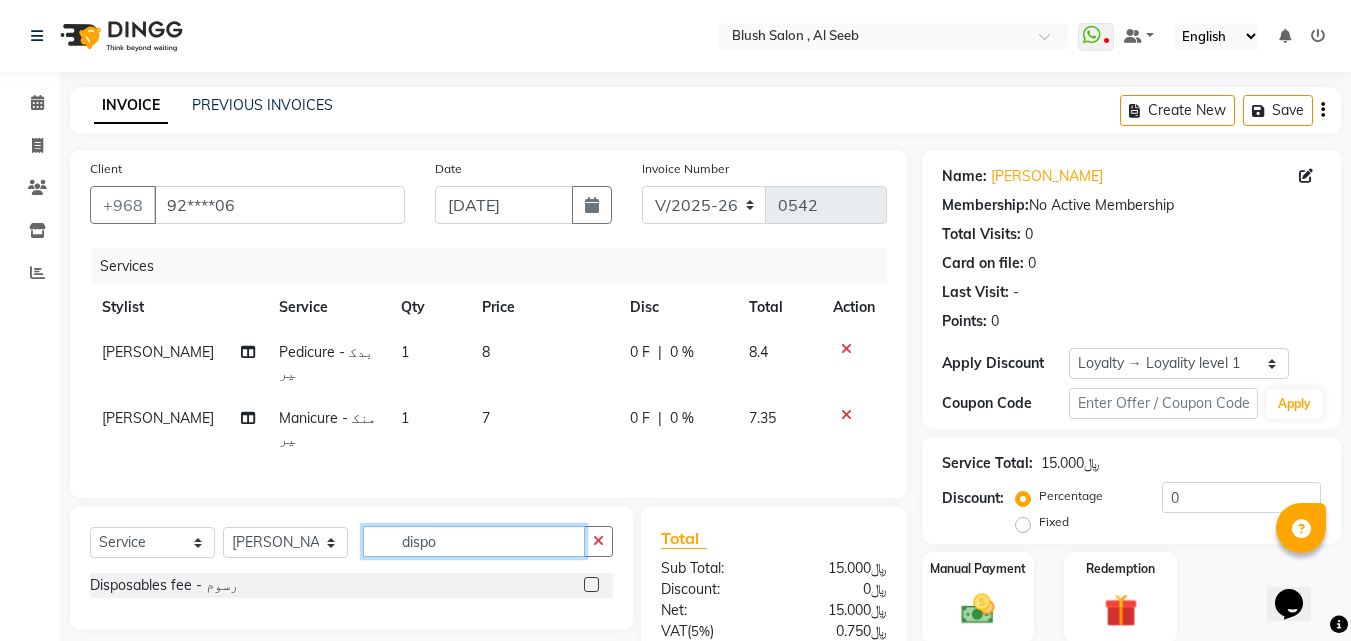 type on "dispo" 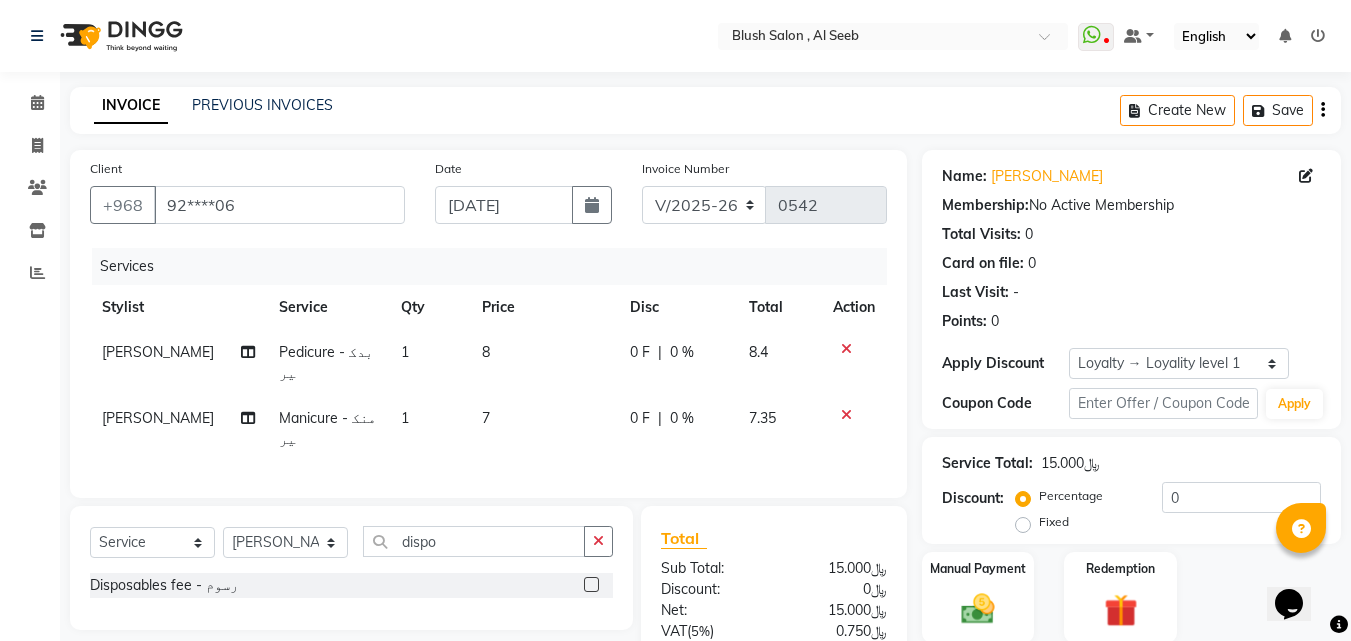 click 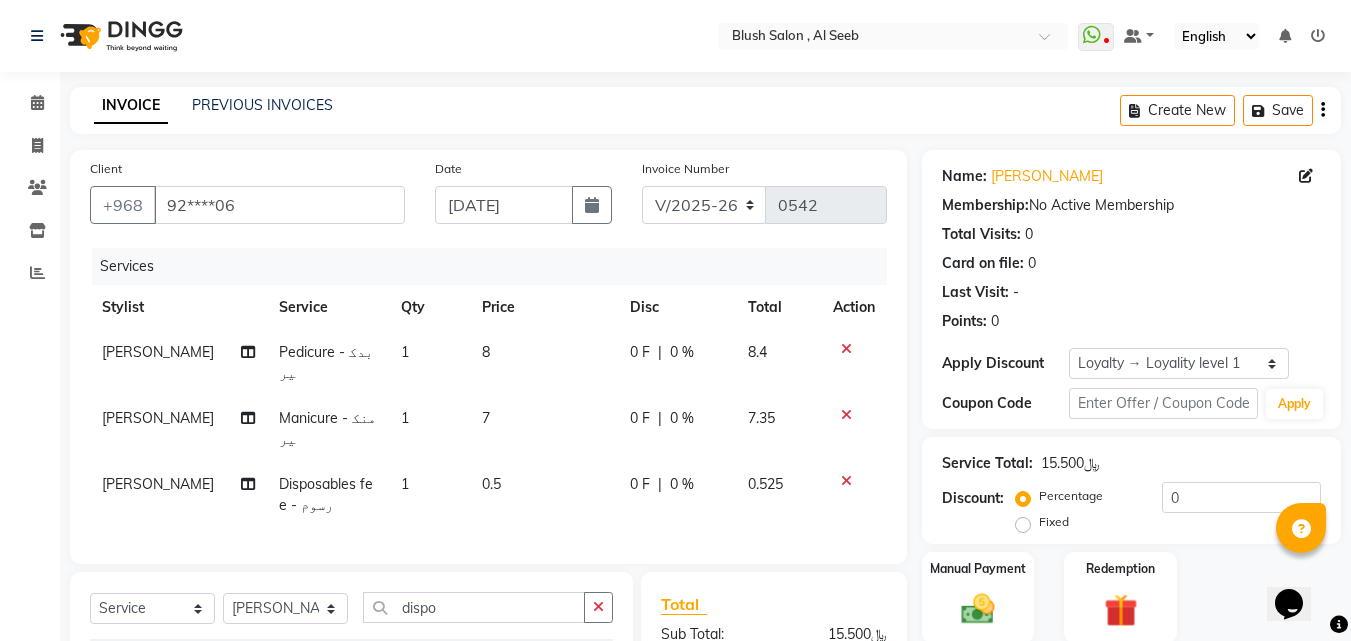 checkbox on "false" 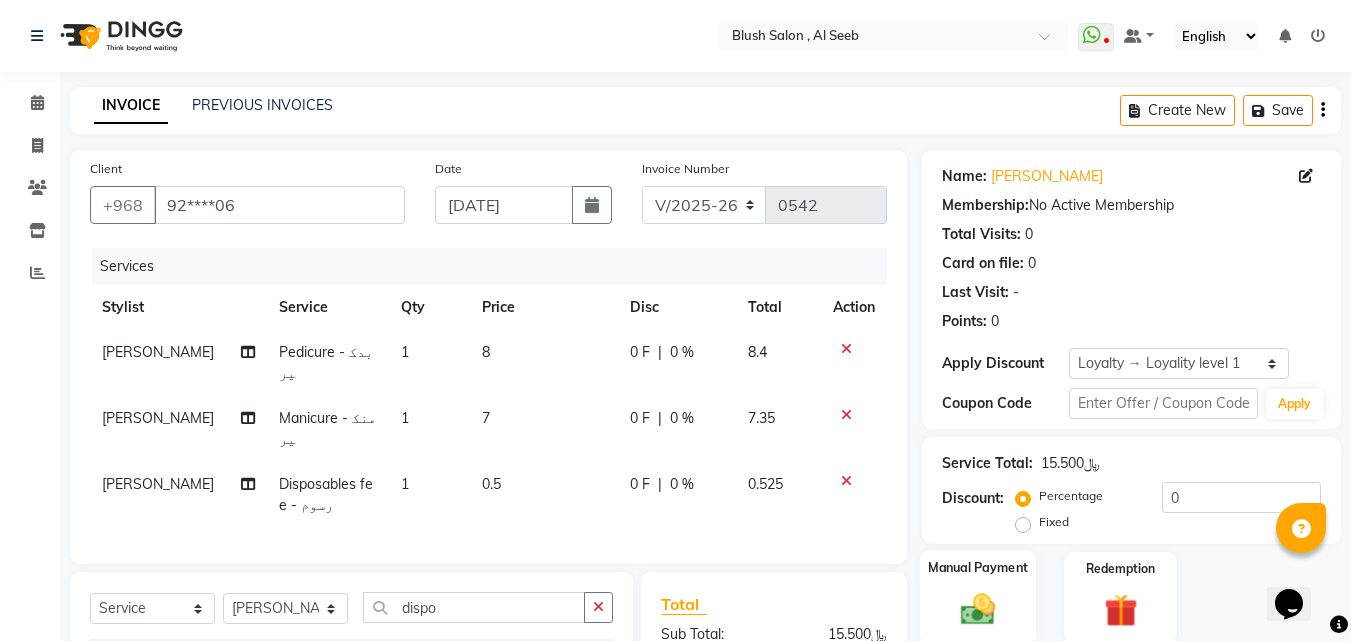scroll, scrollTop: 207, scrollLeft: 0, axis: vertical 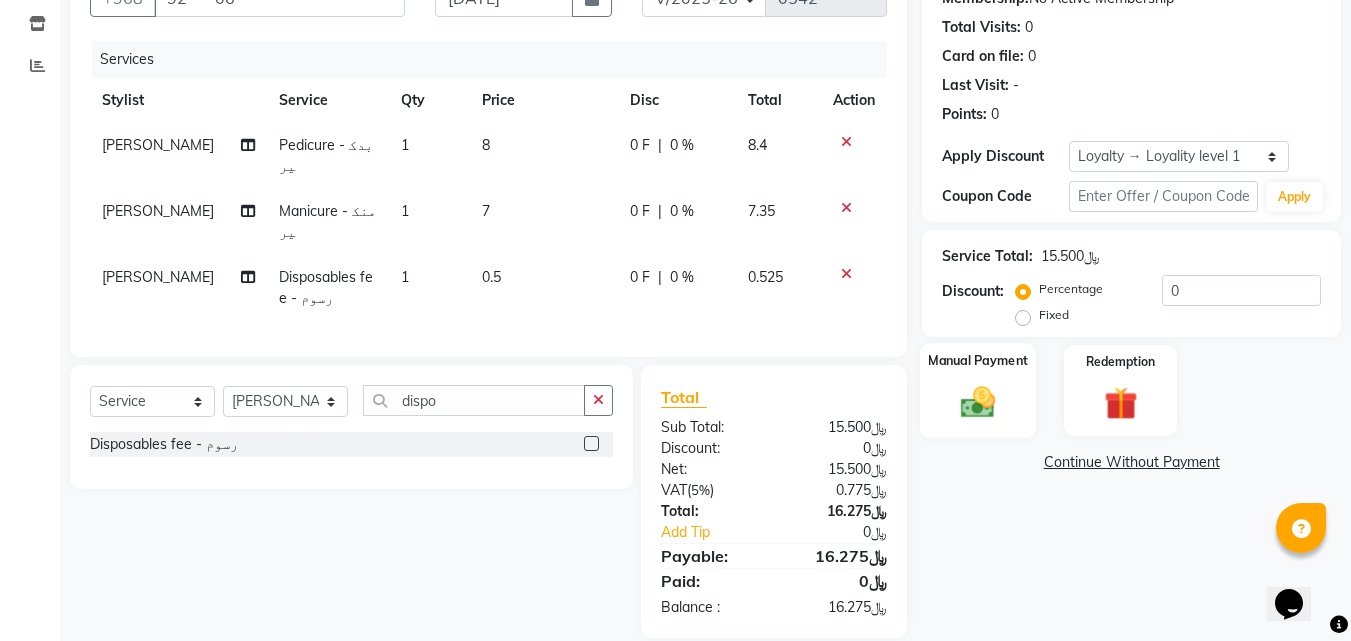click 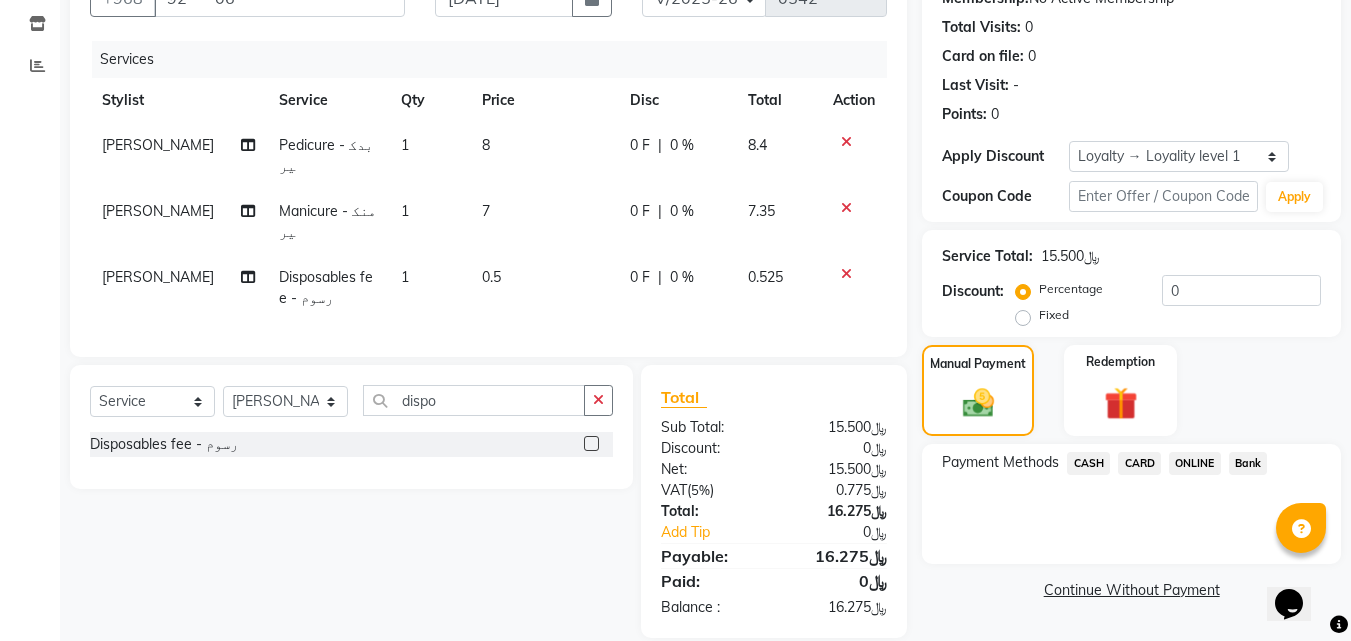click on "CARD" 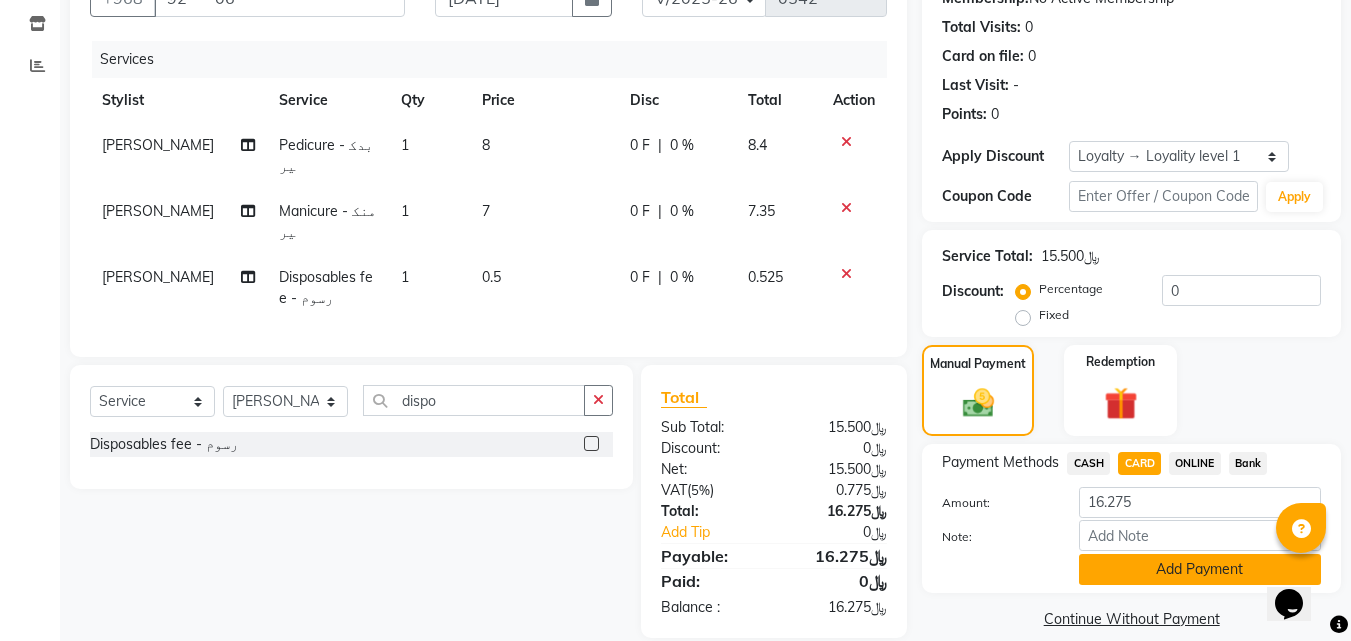 click on "Add Payment" 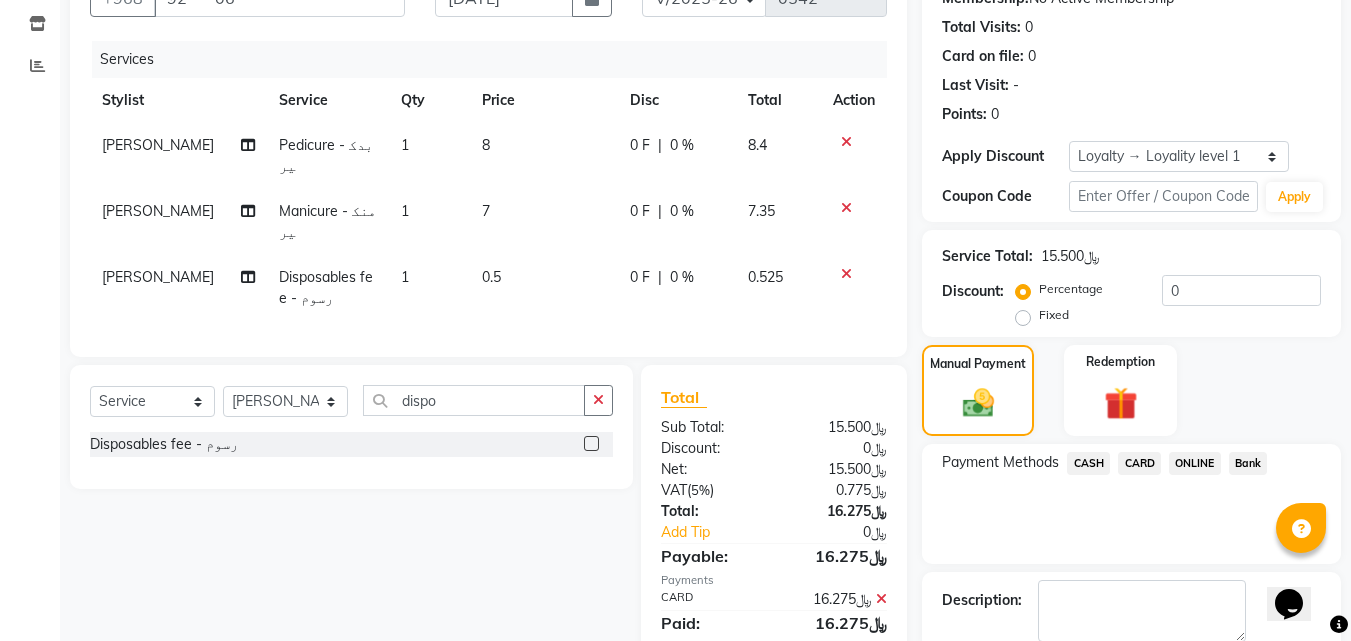 scroll, scrollTop: 348, scrollLeft: 0, axis: vertical 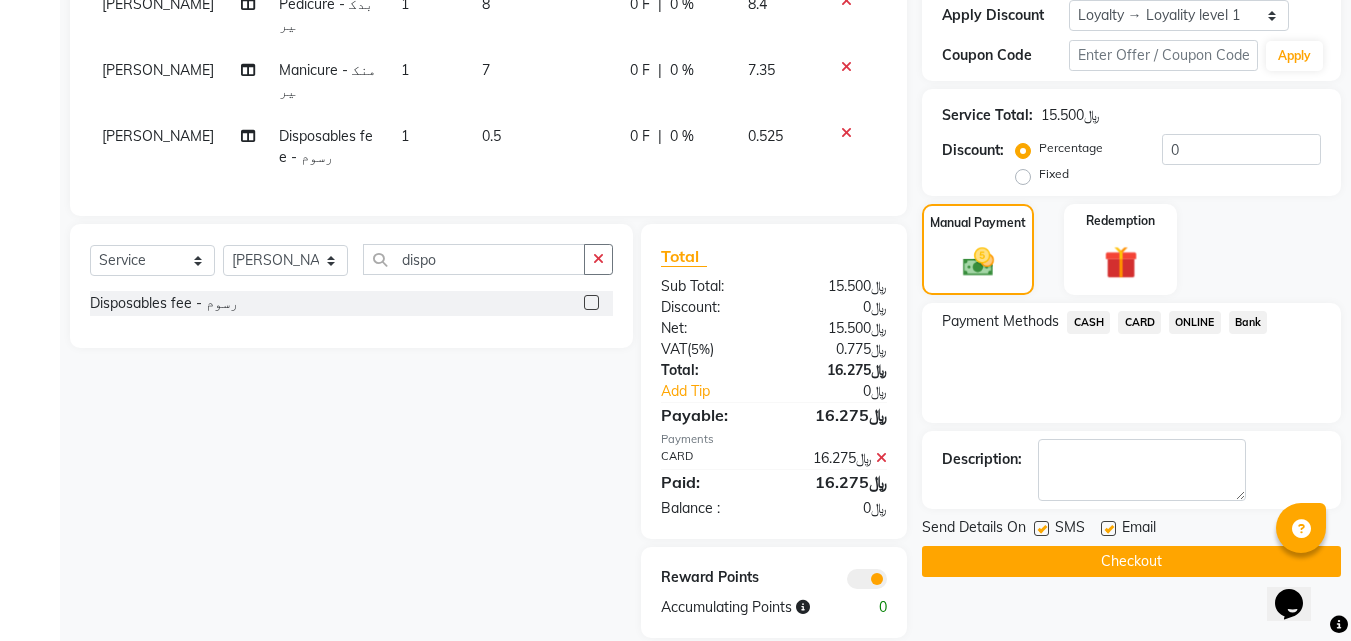 click on "Checkout" 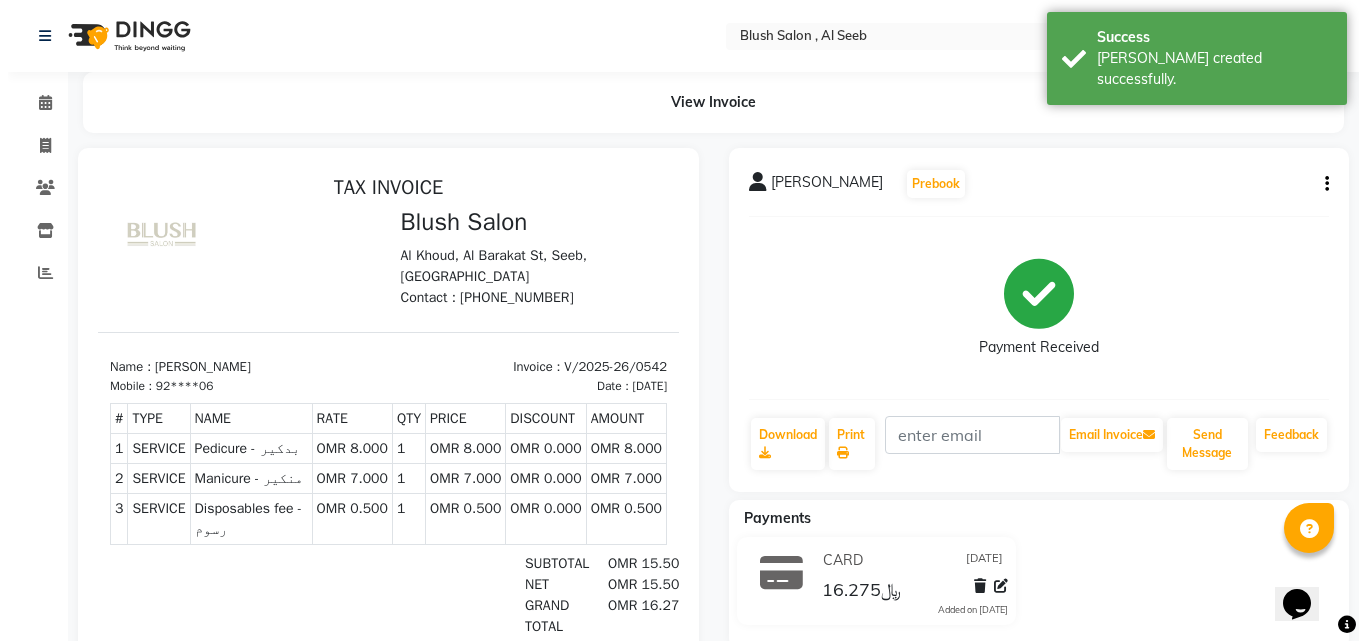 scroll, scrollTop: 0, scrollLeft: 0, axis: both 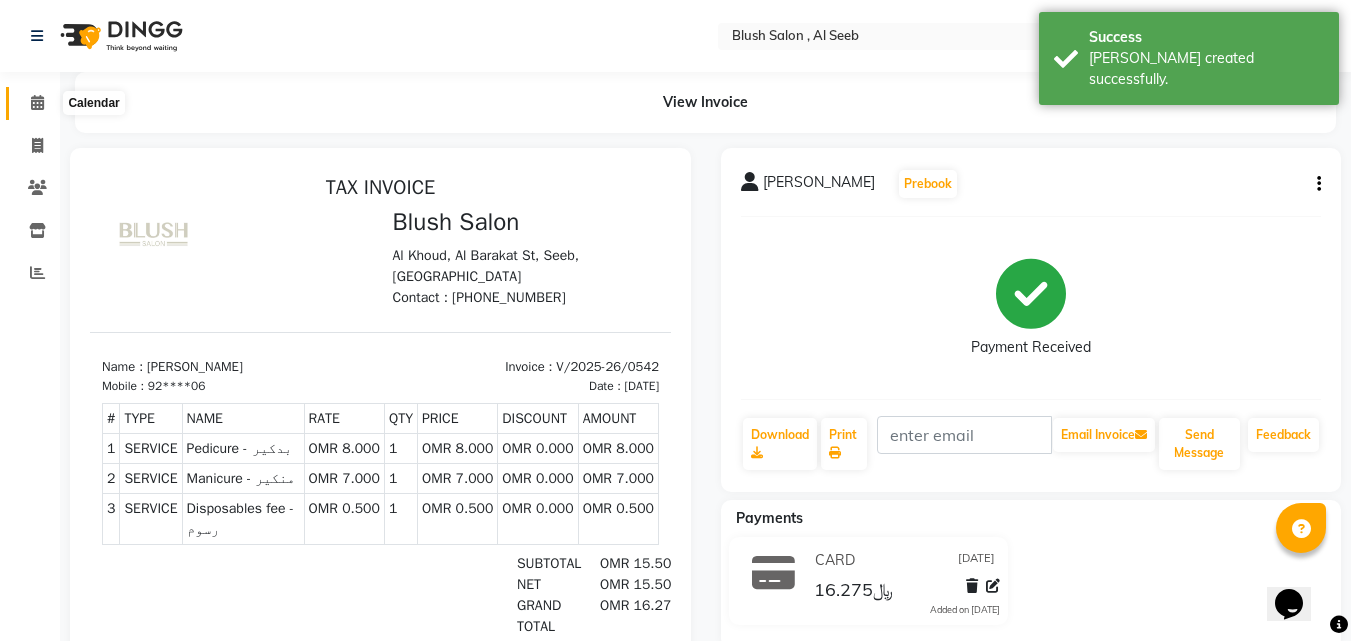 click 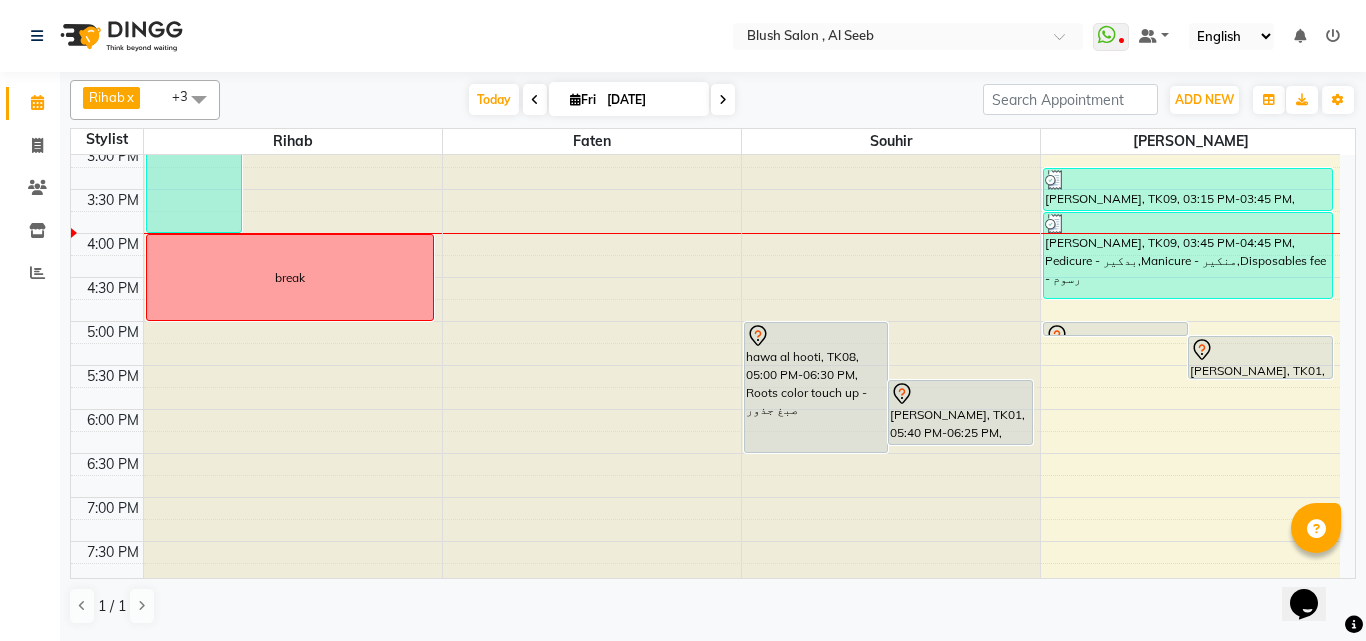 scroll, scrollTop: 1229, scrollLeft: 0, axis: vertical 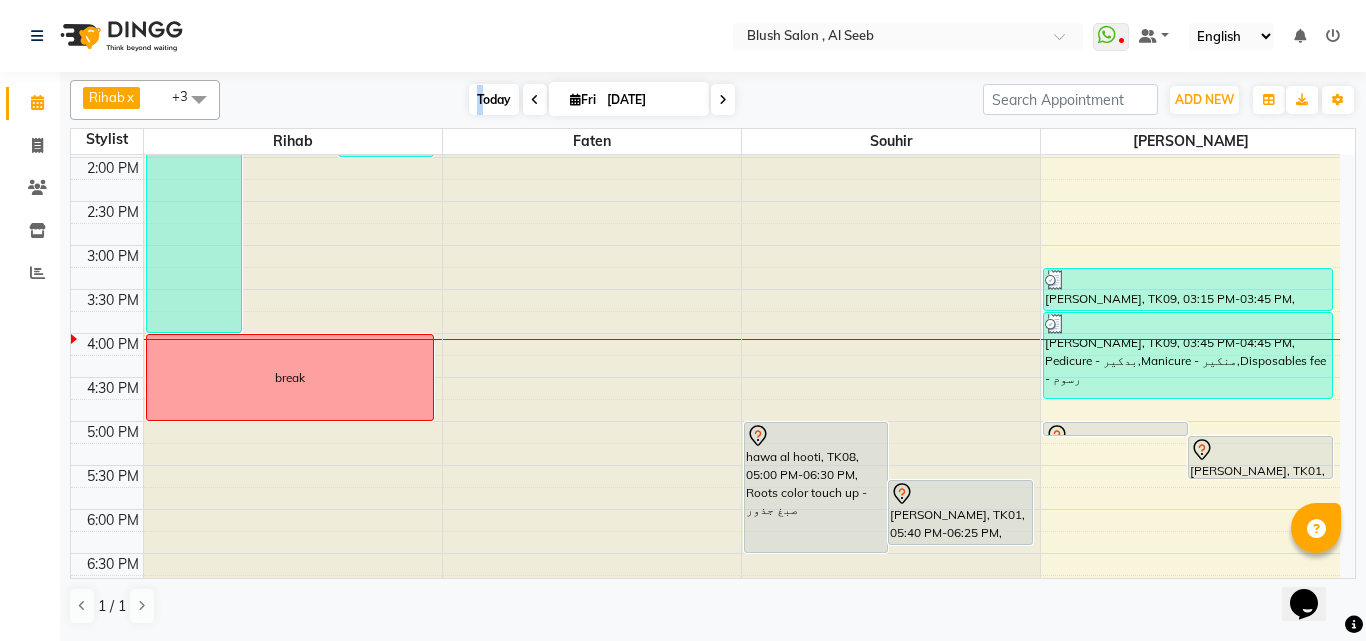 click on "Today" at bounding box center (494, 99) 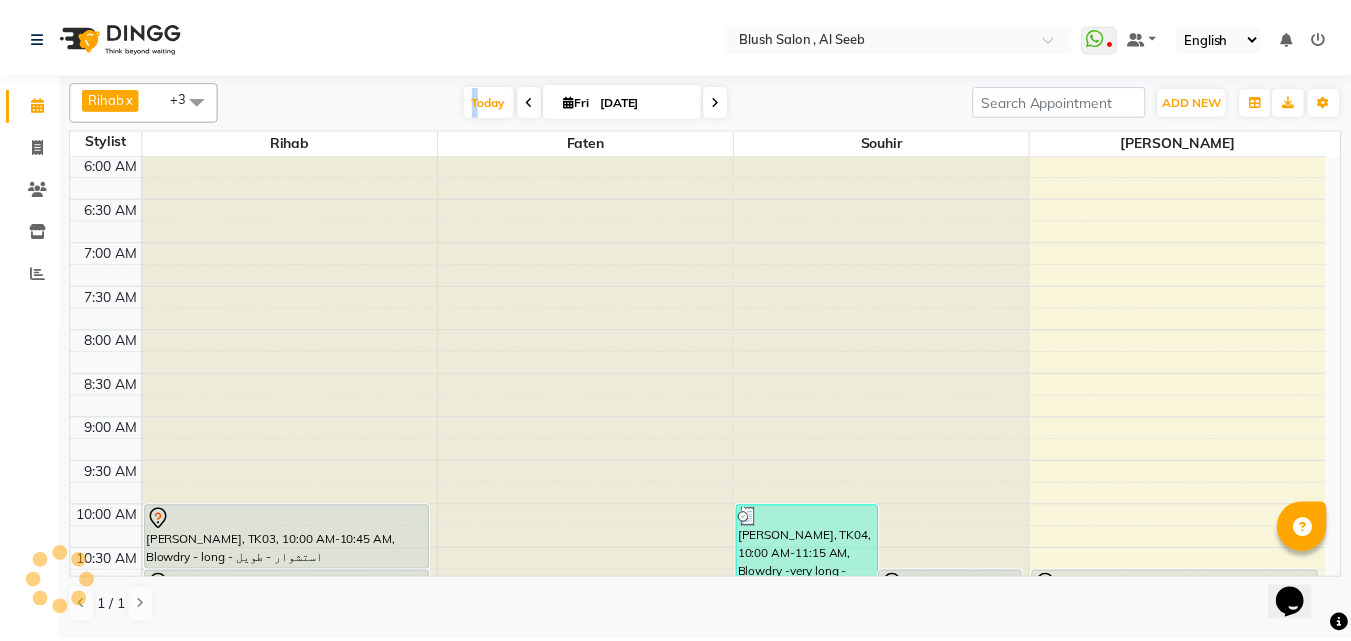 scroll, scrollTop: 1409, scrollLeft: 0, axis: vertical 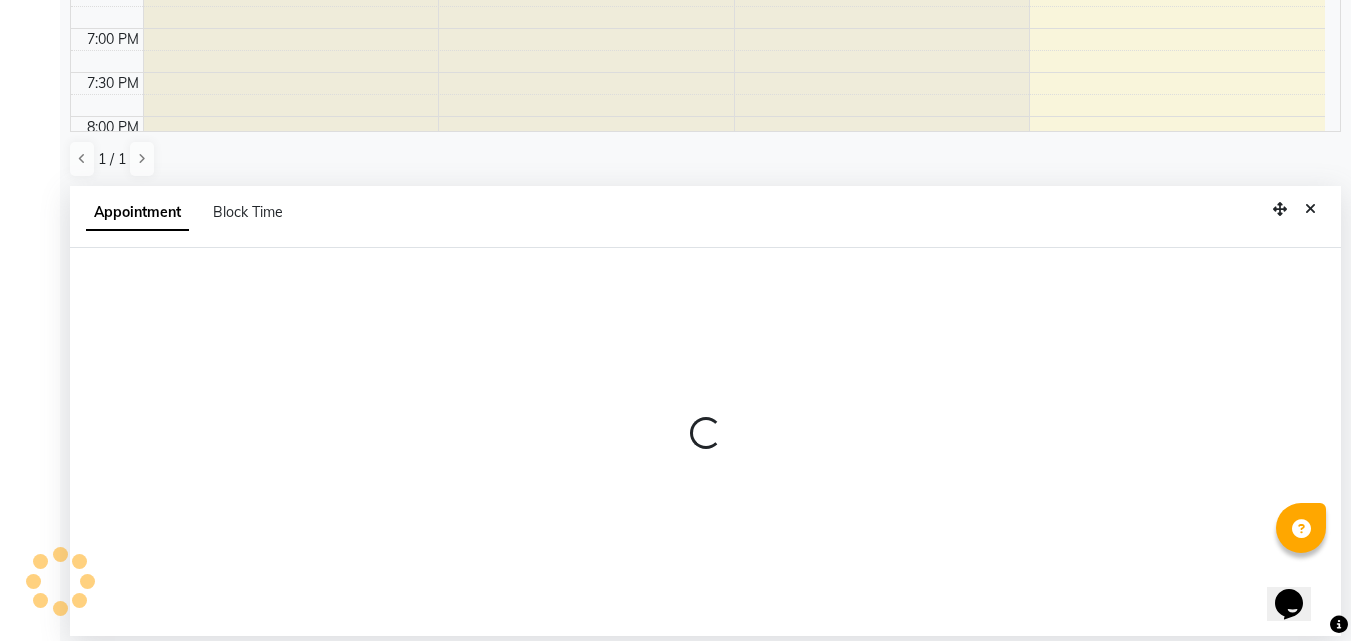 select on "38037" 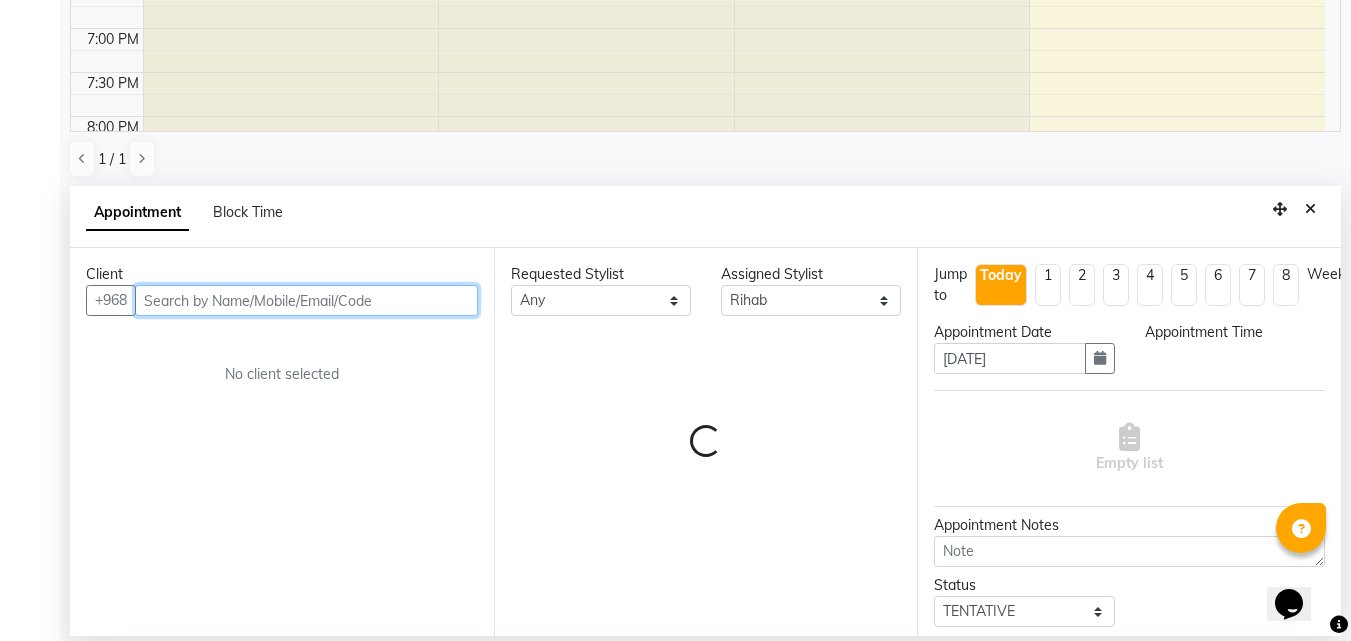 select on "1050" 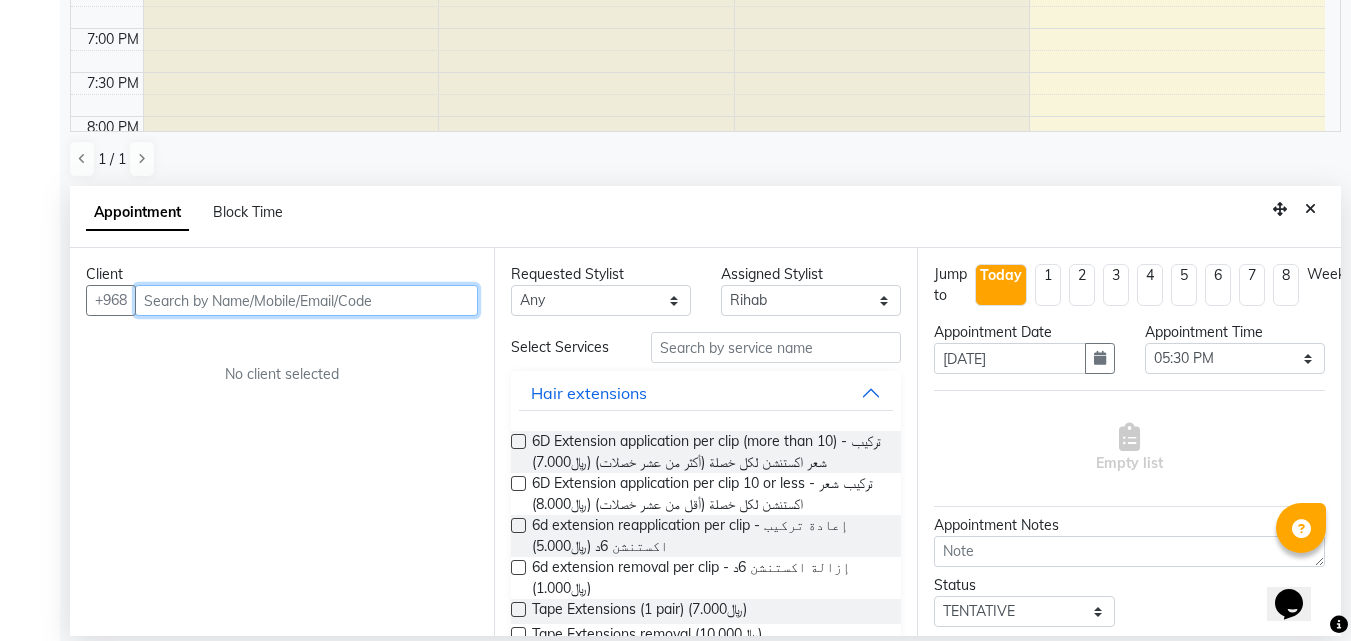 click at bounding box center [306, 300] 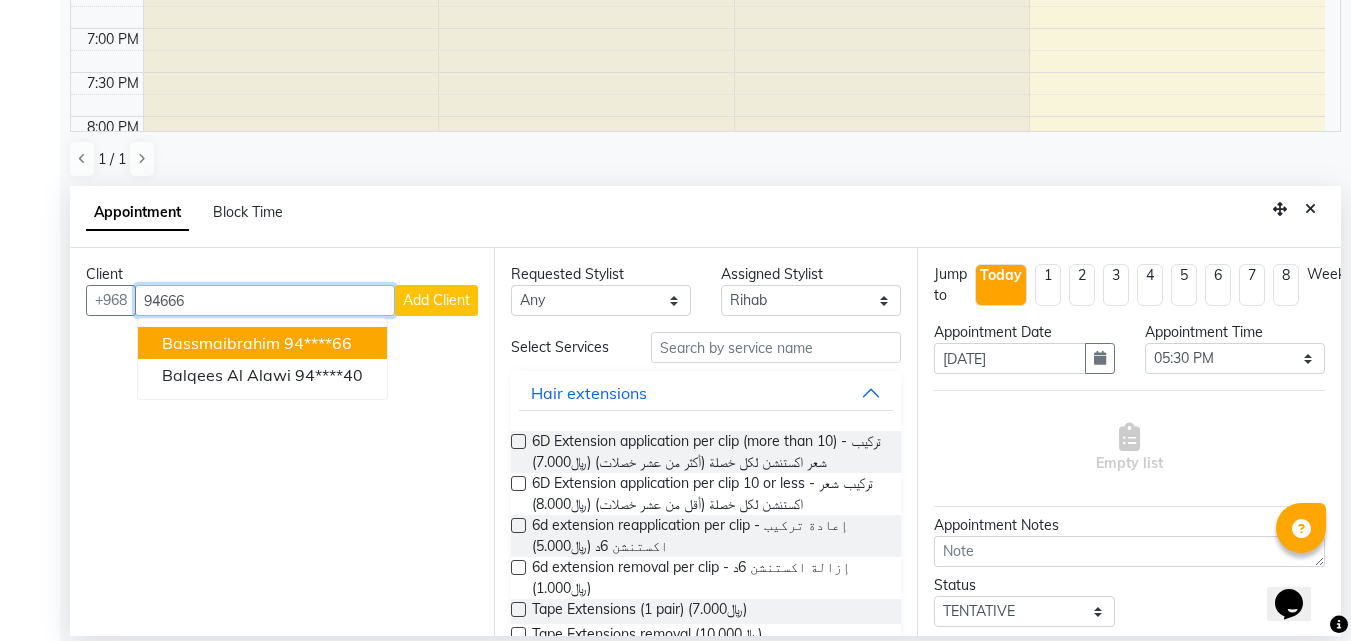 click on "bassmaibrahim  94****66" at bounding box center [262, 343] 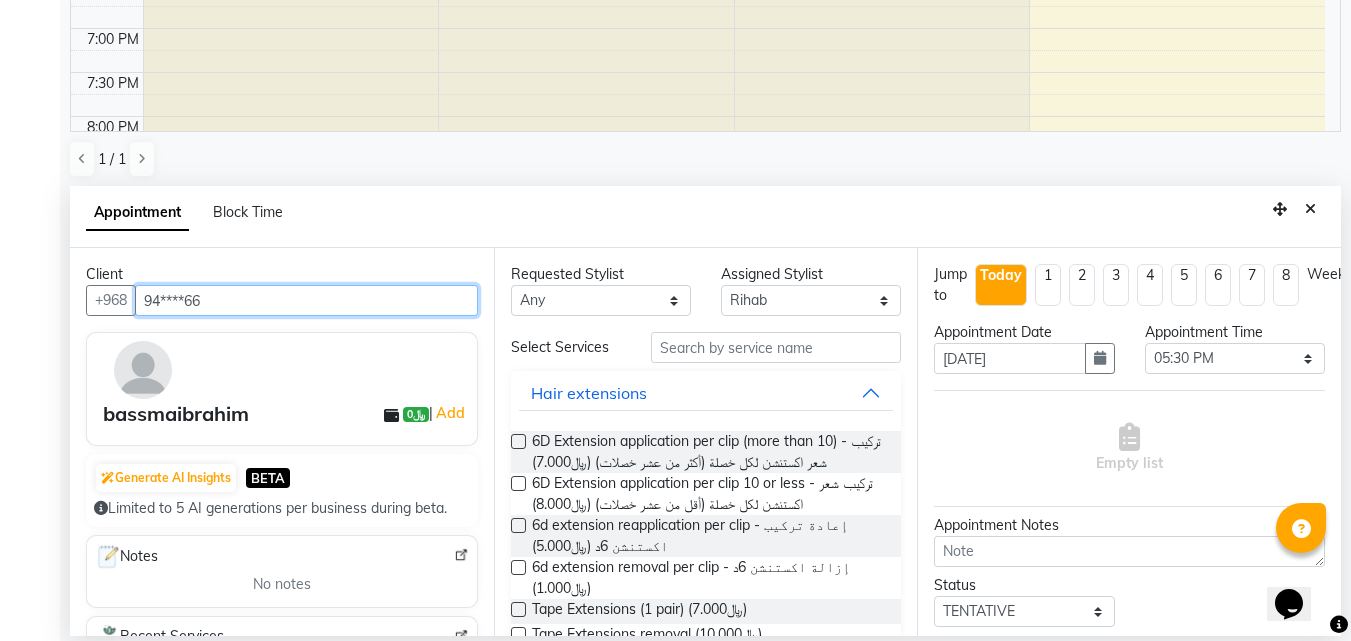 type on "94****66" 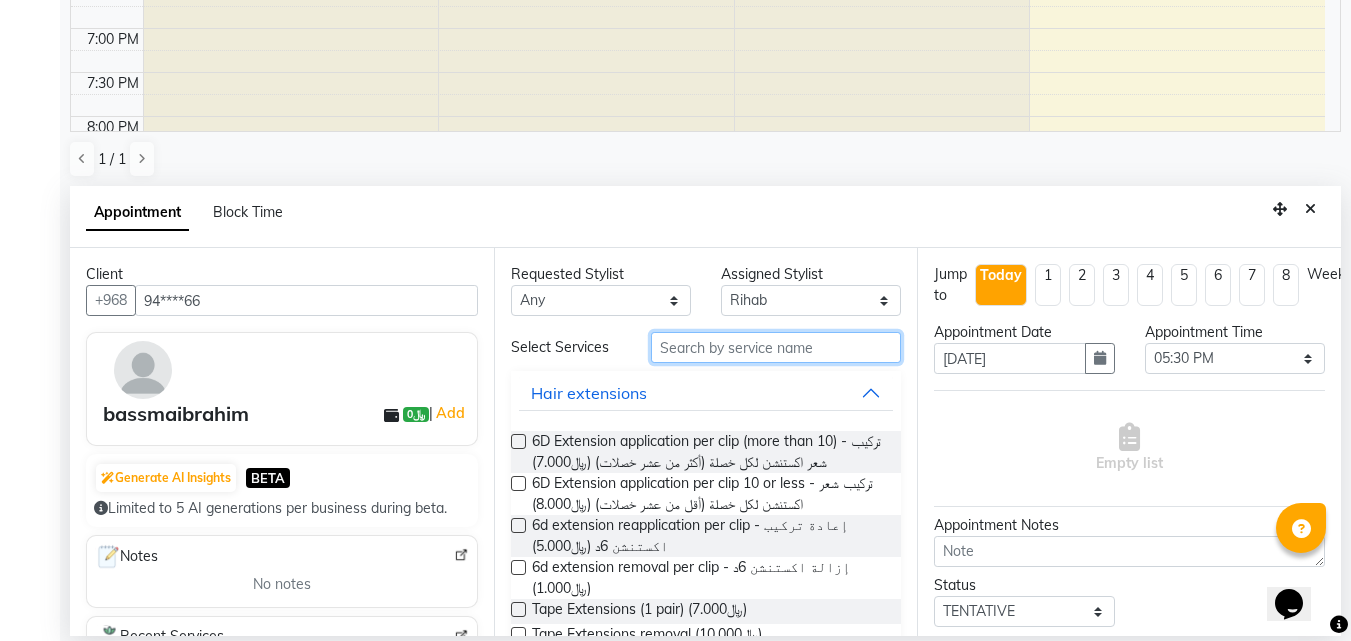 click at bounding box center (776, 347) 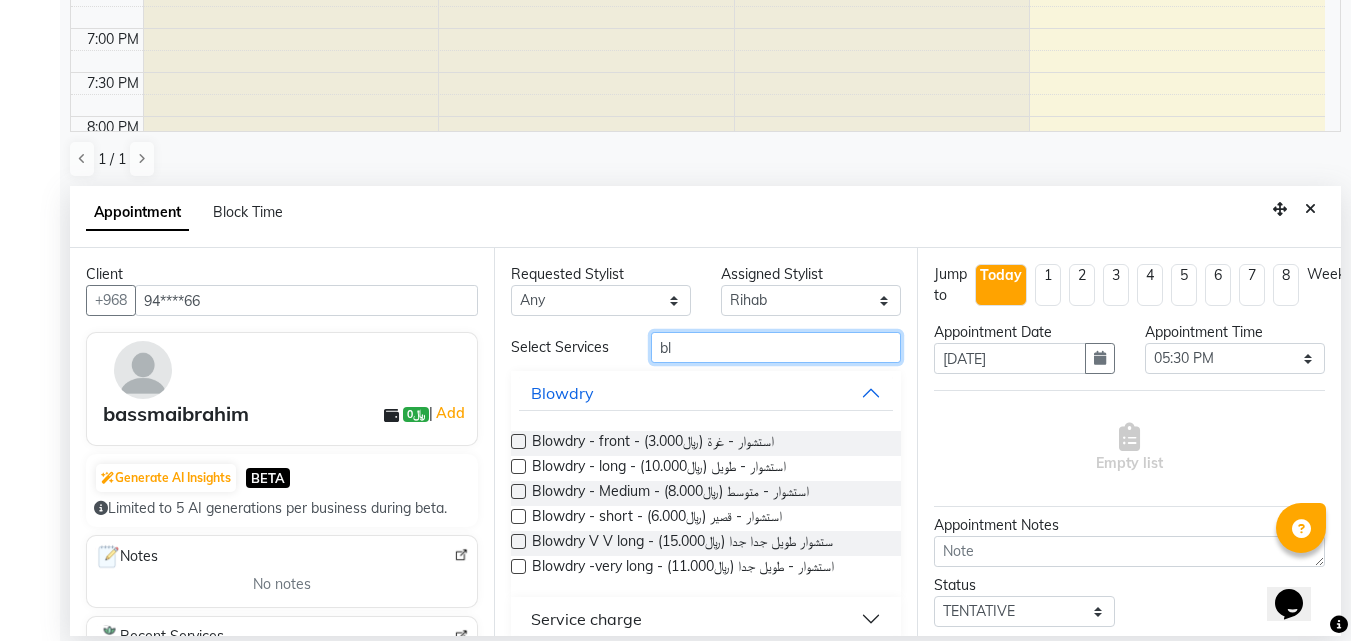type on "bl" 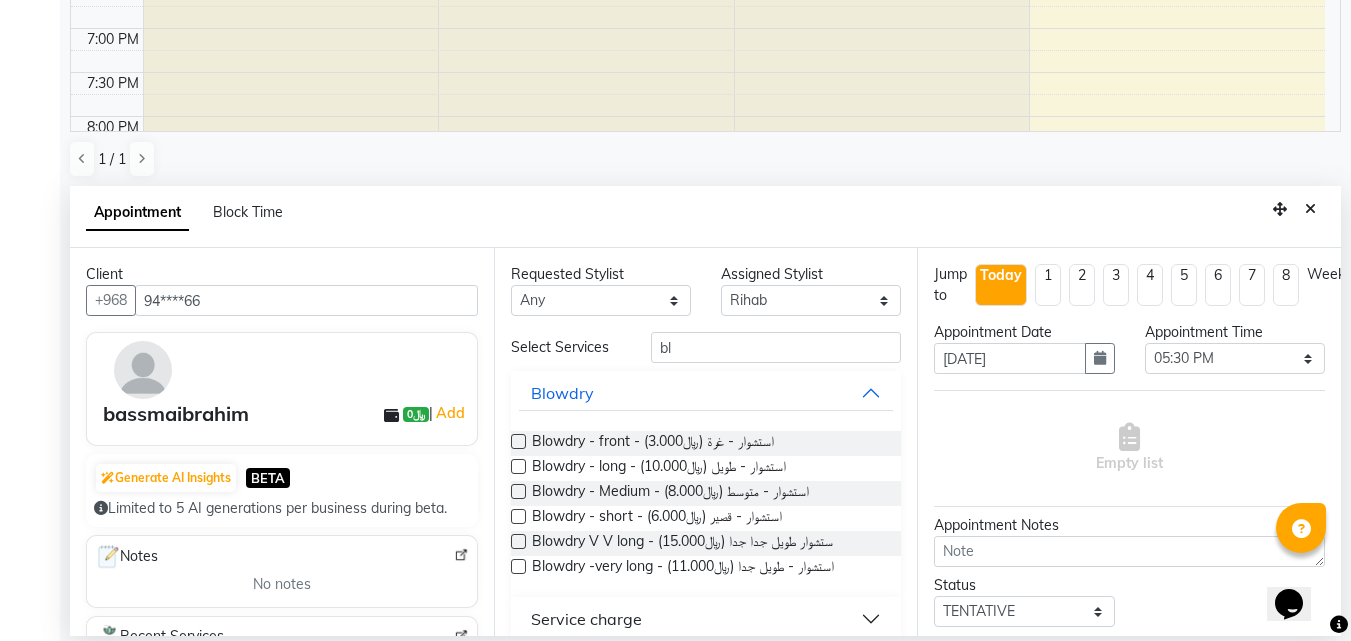 click at bounding box center [518, 466] 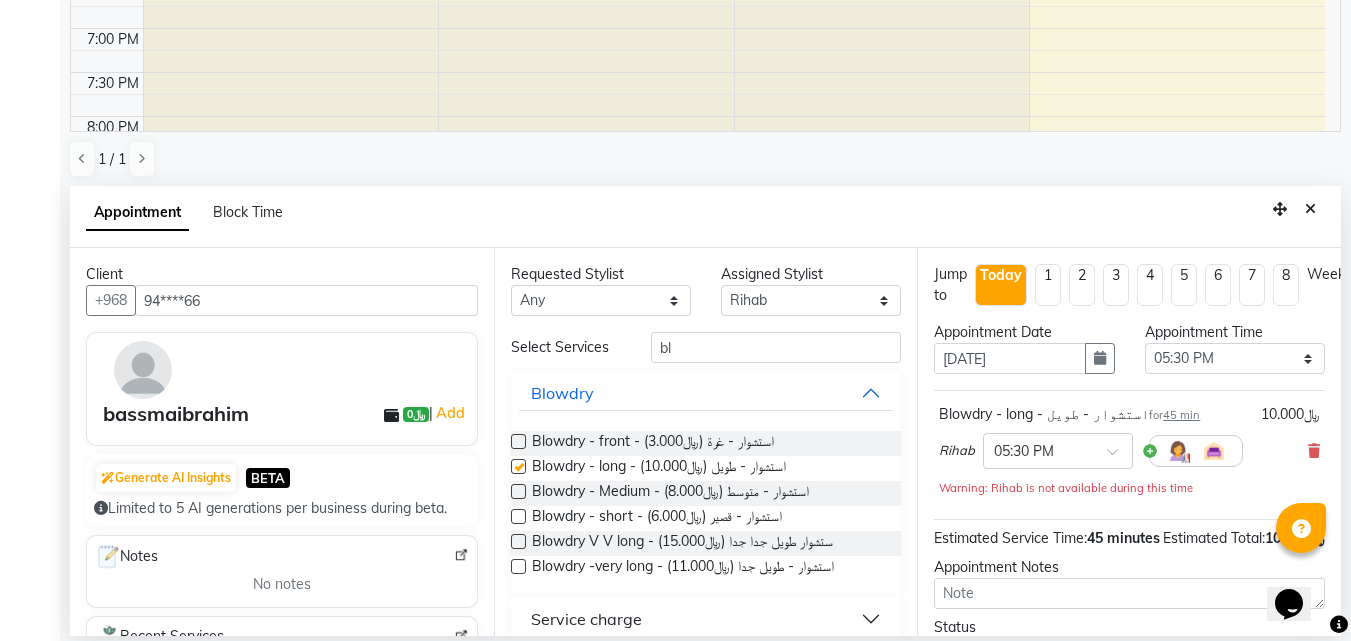 checkbox on "false" 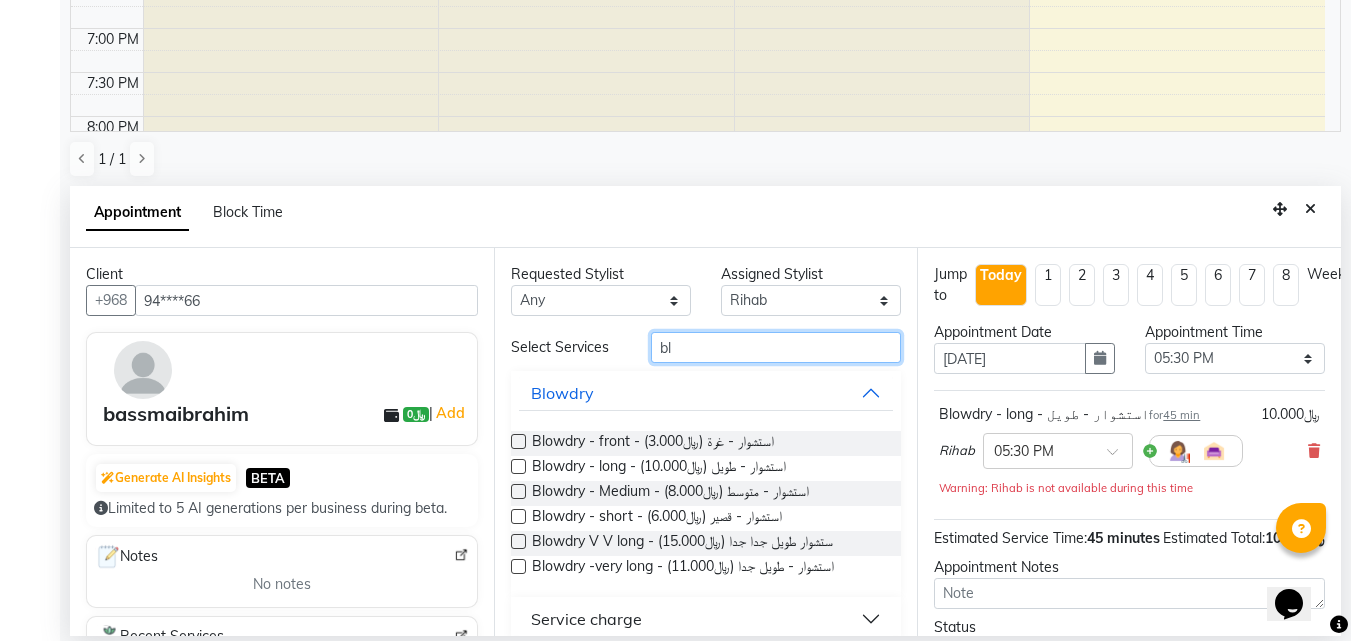 click on "bl" at bounding box center (776, 347) 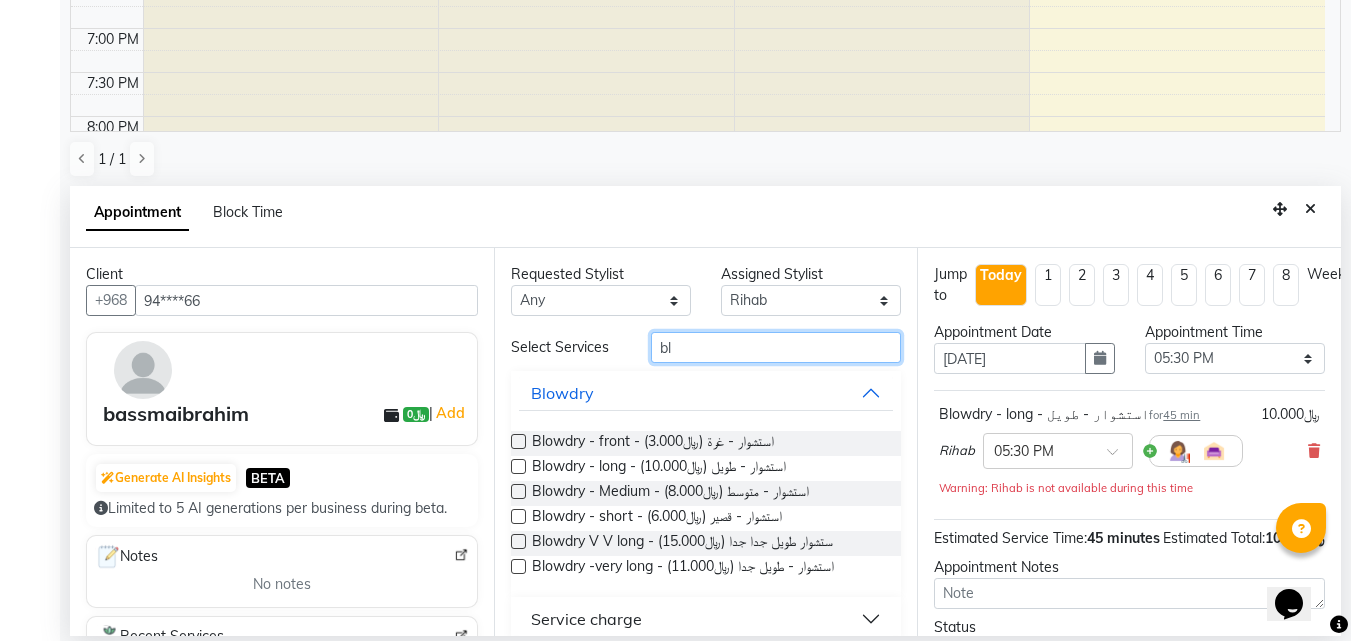 type on "b" 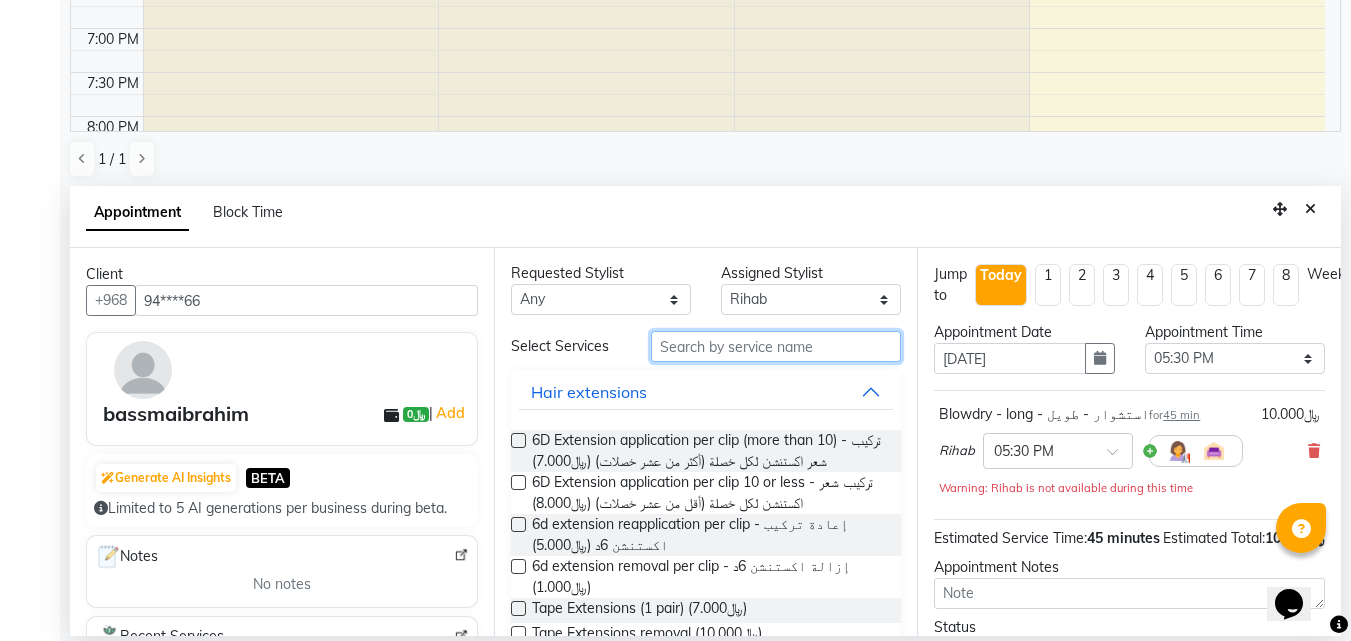 scroll, scrollTop: 0, scrollLeft: 0, axis: both 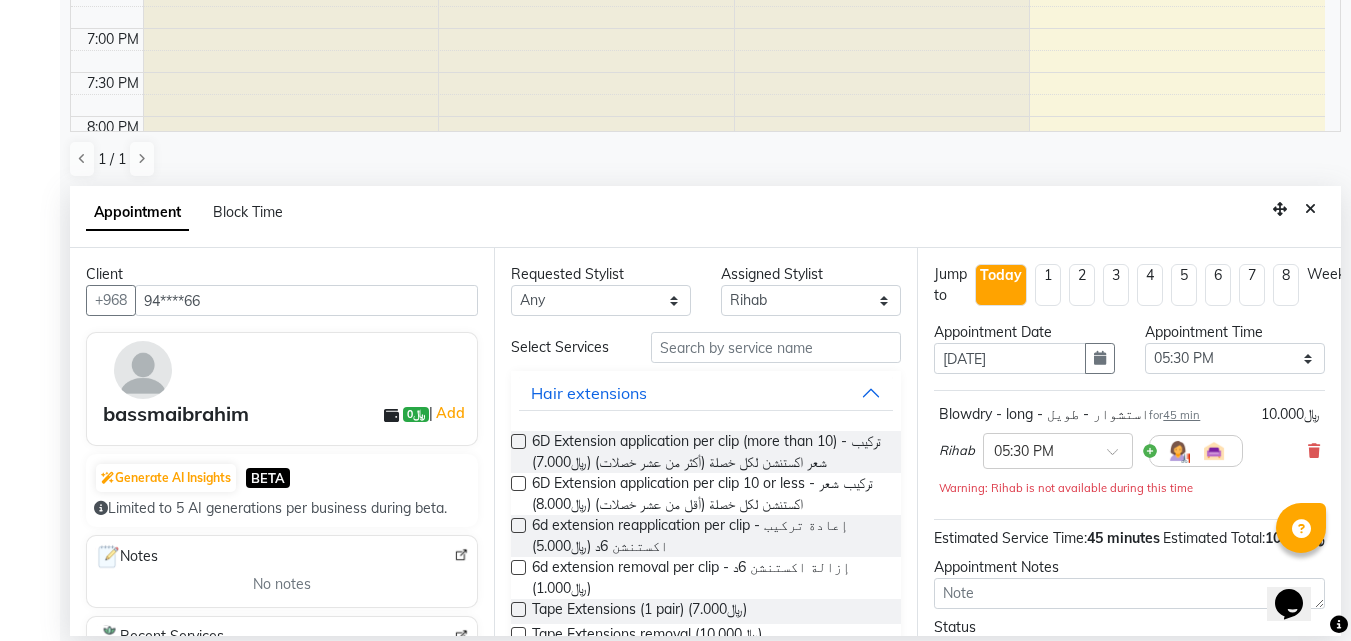 click on "Requested Stylist Any [PERSON_NAME] Souhir Assigned Stylist Select [PERSON_NAME] Rihab Souhir Select Services    Hair extensions 6D Extension application per clip (more than 10) - تركيب شعر اكستنشن لكل خصلة (أكثر من عشر خصلات) (﷼7.000) 6D Extension application per clip 10 or less - تركيب شعر اكستنشن لكل خصلة (أقل من عشر خصلات) (﷼8.000) 6d extension reapplication per clip - إعادة تركيب اكستنشن 6د (﷼5.000) 6d extension removal per clip - إزالة اكستنشن 6د (﷼1.000) Tape Extensions (1 pair) (﷼7.000) Tape Extensions removal (﷼10.000) Tape Application (1 pair) (﷼1.000) Crytal Hair Extentions w/ application (1 pc) (﷼2.000)    Nails    Hair Style    Blowdry    [MEDICAL_DATA]    Brows    Lash extensions    Hair Cut    Service charge    Chair add-ons    Face    Protein    Hair Color    Hair Wash    Hair treatment    Milk Shake Treatments    Nashi    Gift voucher    K18    Wella Treatments" at bounding box center (706, 442) 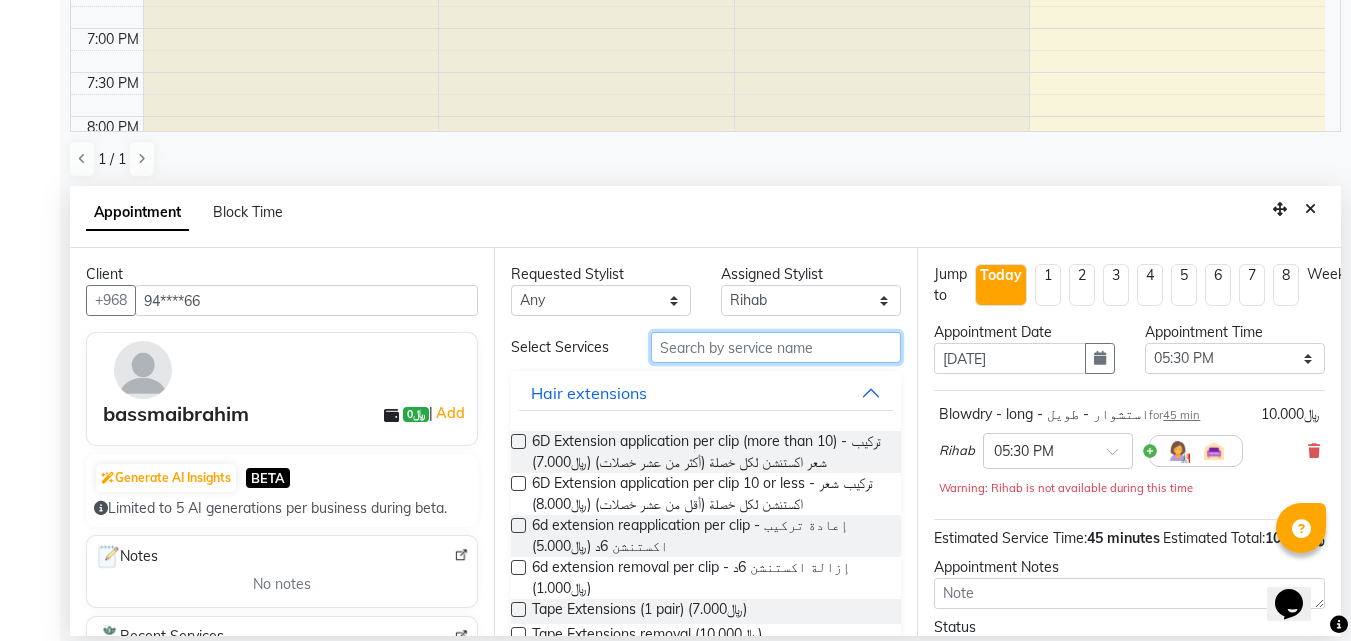 click at bounding box center (776, 347) 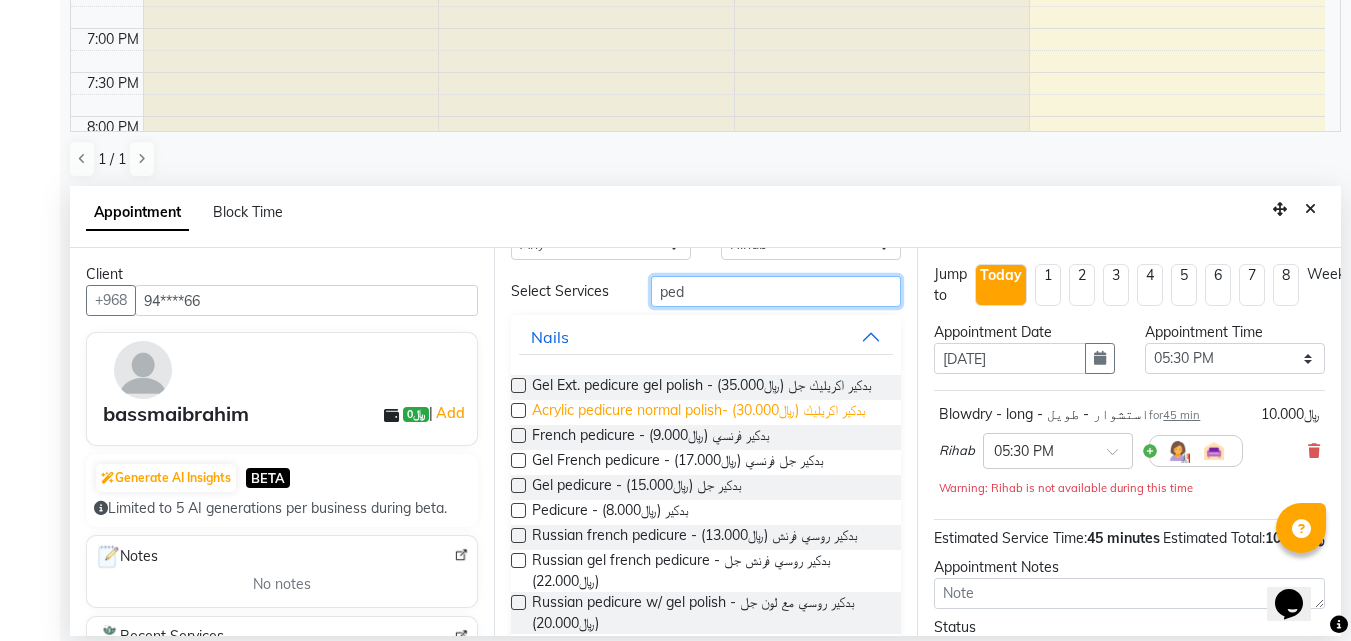 scroll, scrollTop: 100, scrollLeft: 0, axis: vertical 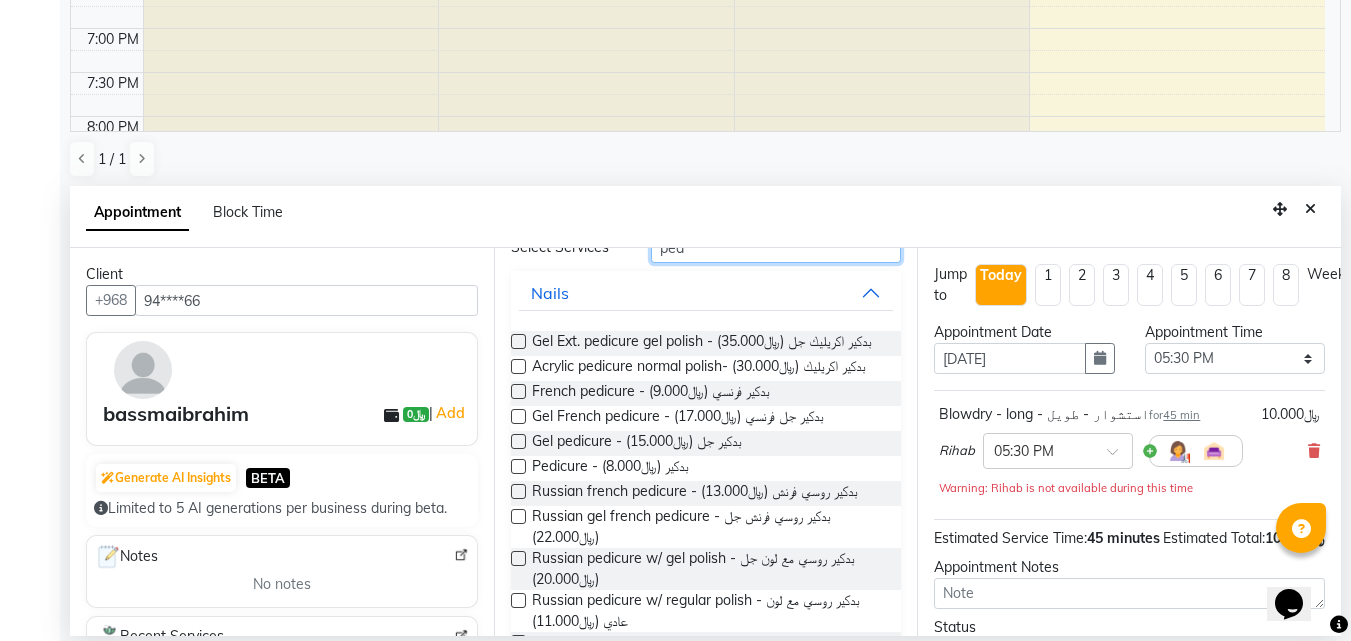 type on "ped" 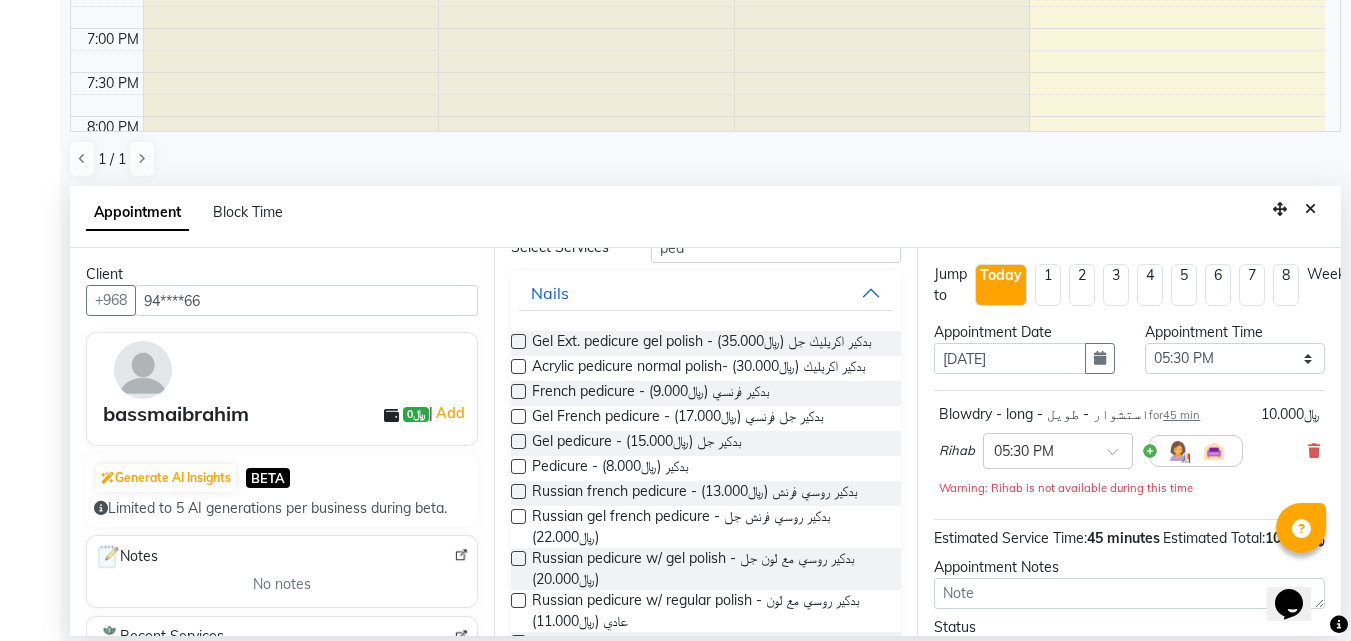 click at bounding box center [518, 466] 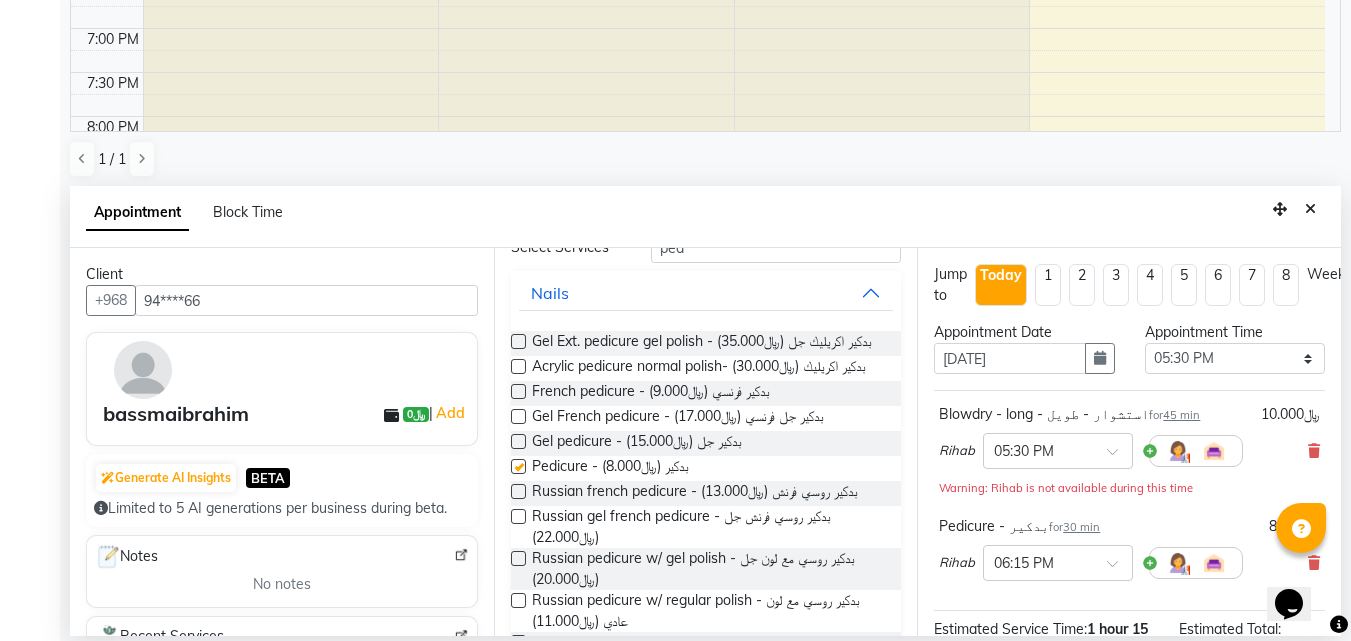 checkbox on "false" 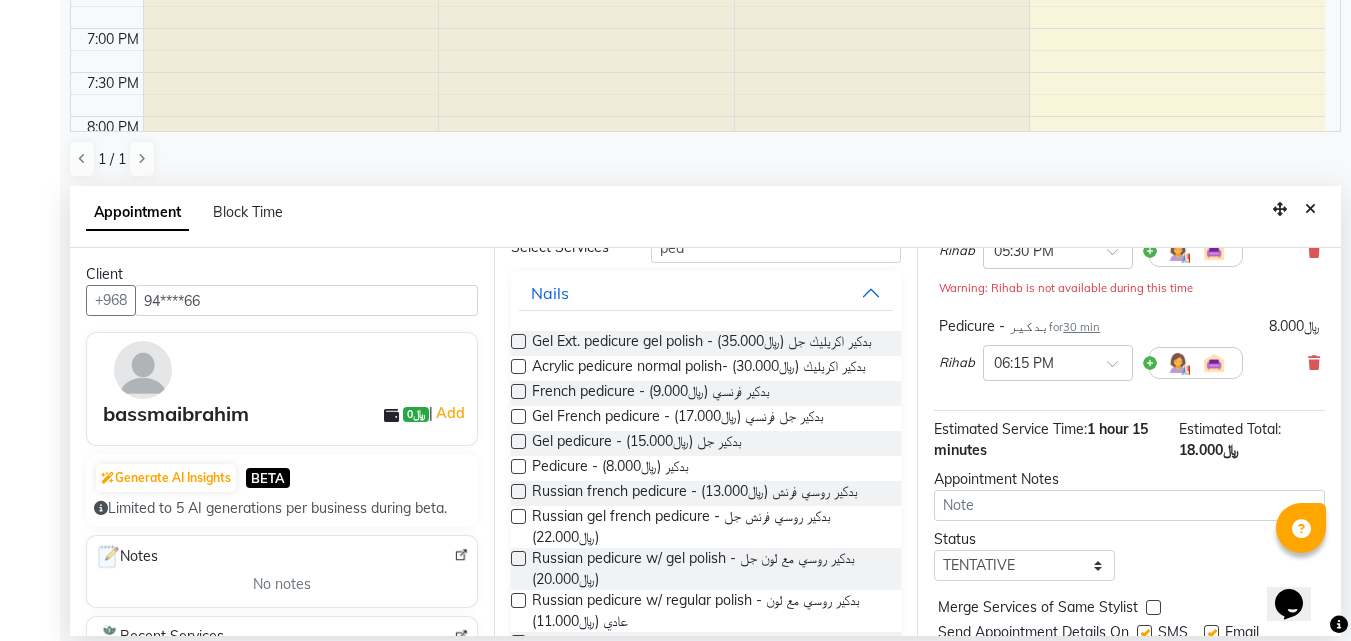 scroll, scrollTop: 286, scrollLeft: 0, axis: vertical 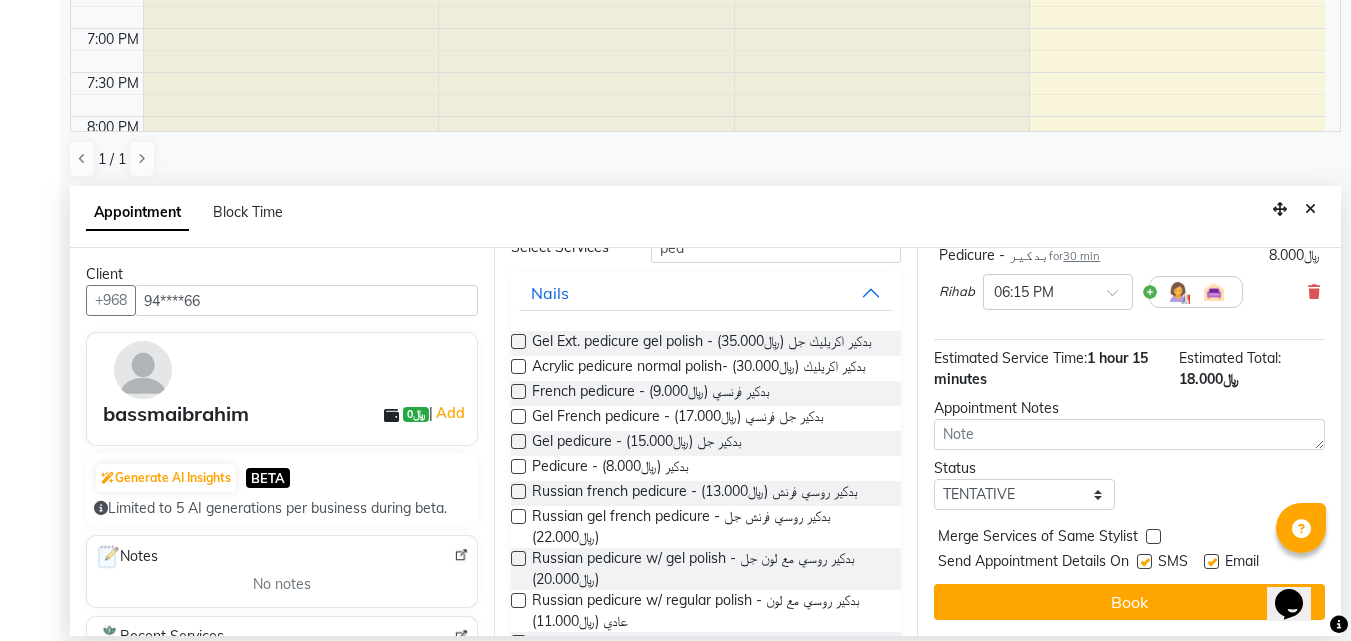 click on "Book" at bounding box center (1129, 602) 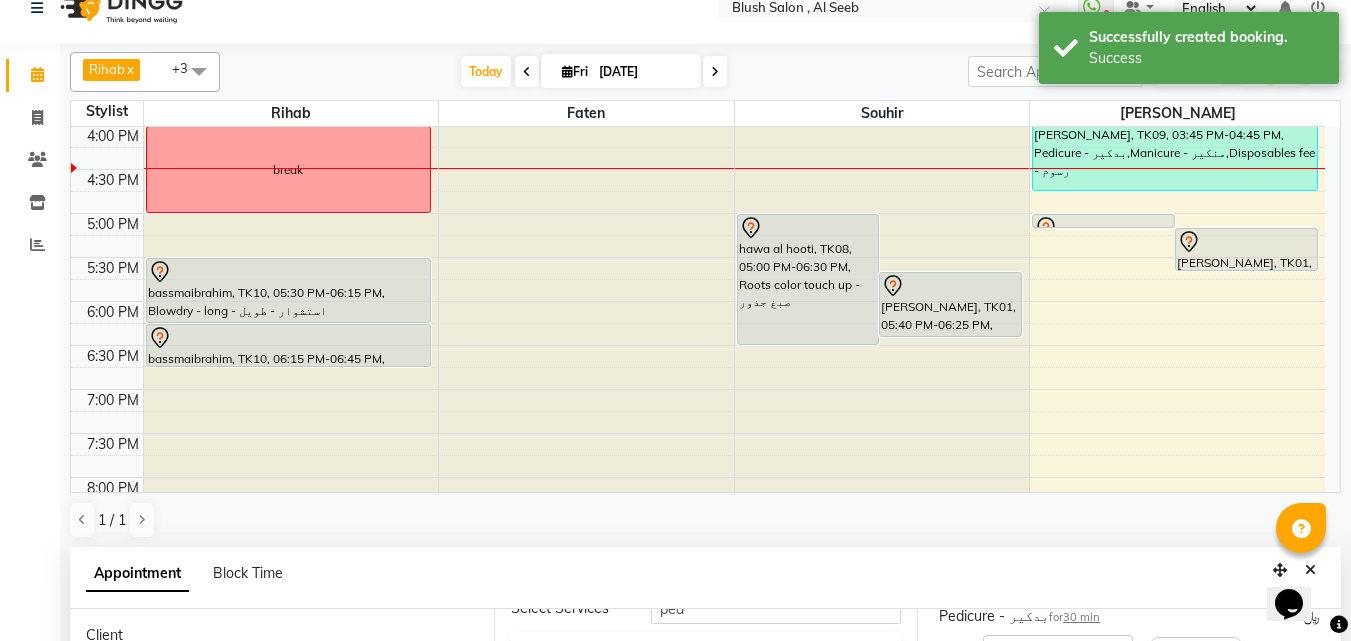 scroll, scrollTop: 0, scrollLeft: 0, axis: both 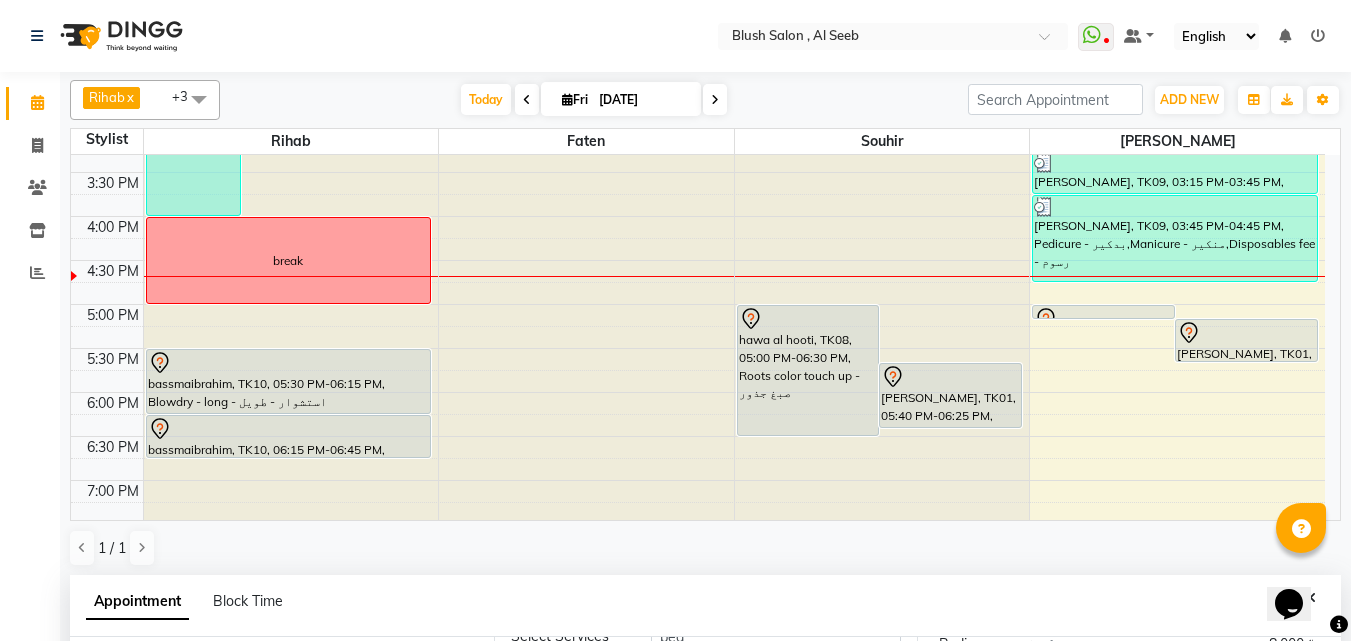 click on "bassmaibrahim, TK10, 05:30 PM-06:15 PM, Blowdry - long - استشوار - طويل" at bounding box center (288, 381) 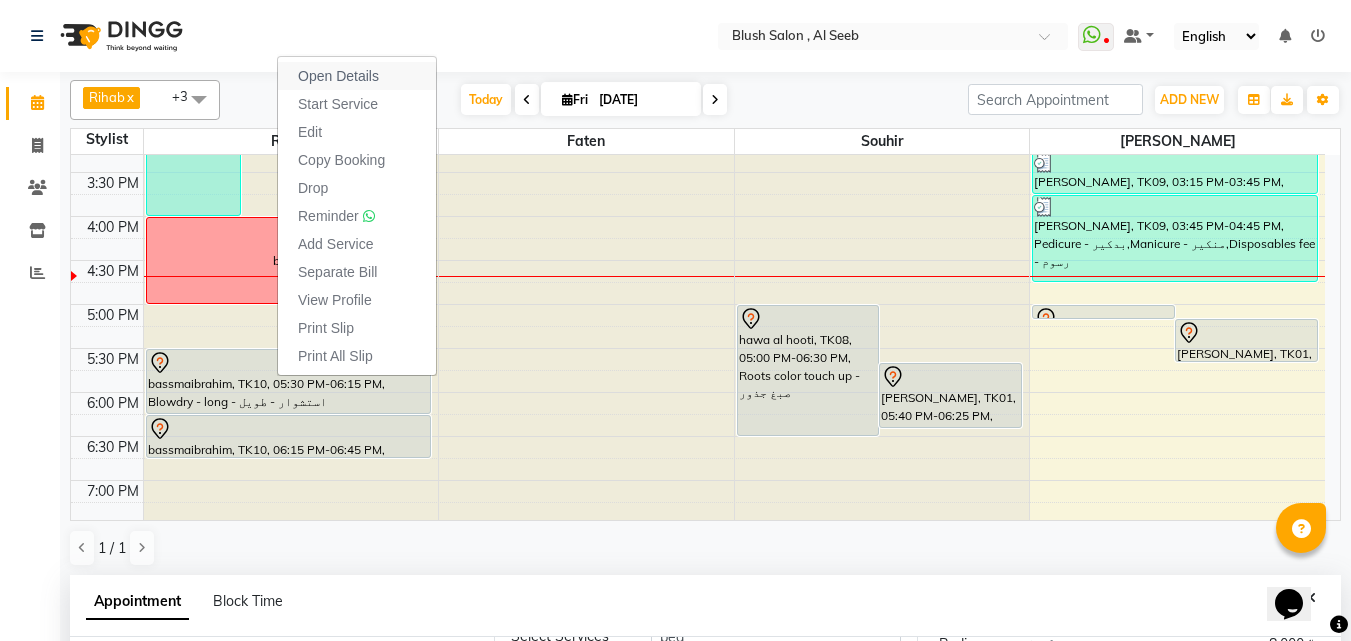 click on "Open Details" at bounding box center [338, 76] 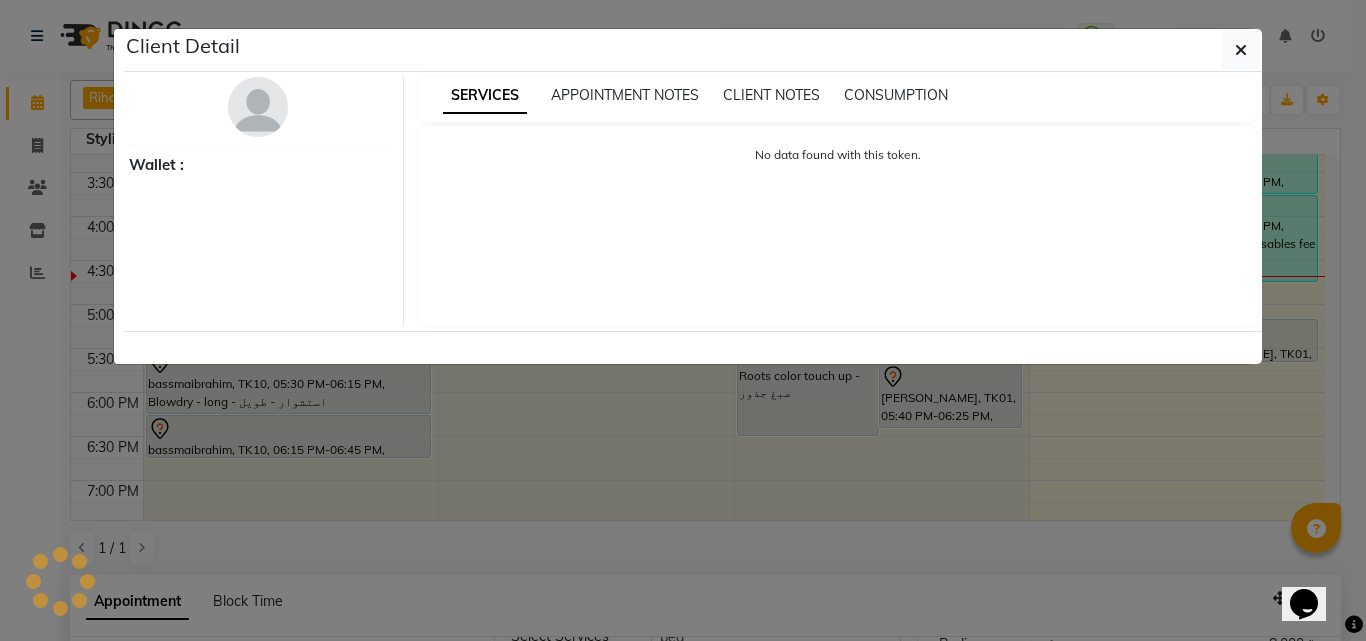 select on "7" 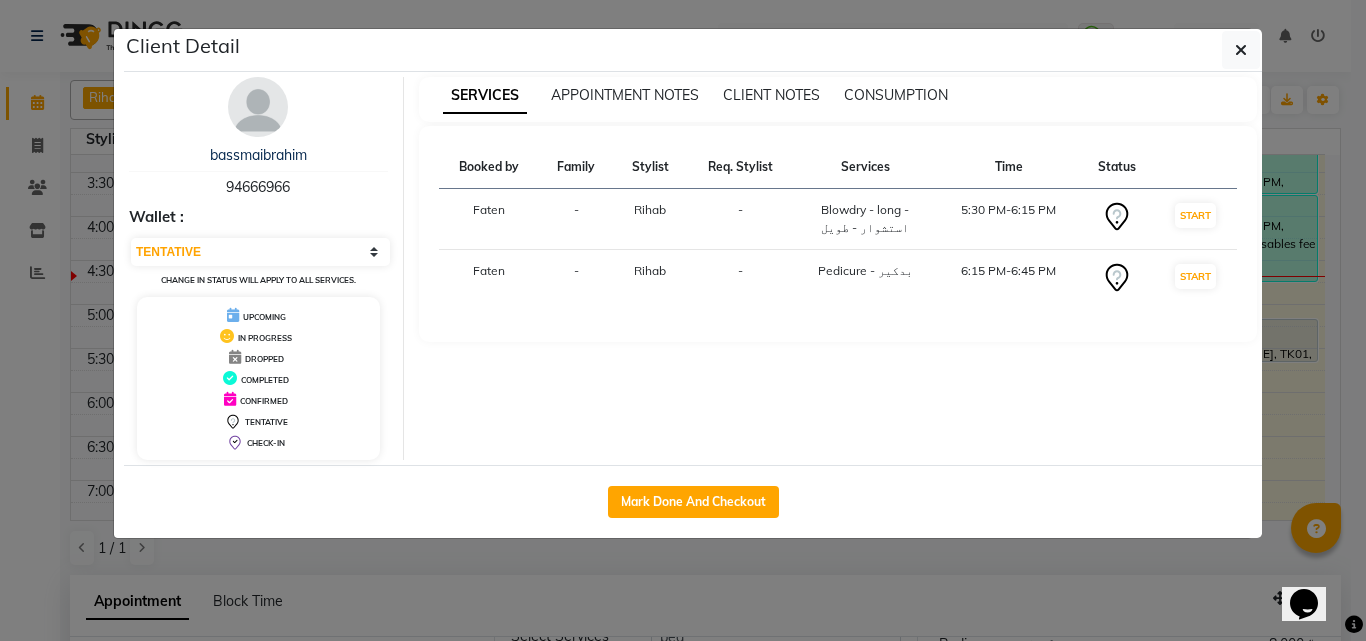 click on "Client Detail  bassmaibrahim    94666966 Wallet : Select IN SERVICE CONFIRMED TENTATIVE CHECK IN MARK DONE DROPPED UPCOMING Change in status will apply to all services. UPCOMING IN PROGRESS DROPPED COMPLETED CONFIRMED TENTATIVE CHECK-IN SERVICES APPOINTMENT NOTES CLIENT NOTES CONSUMPTION Booked by Family Stylist Req. Stylist Services Time Status  Faten  - Rihab -  Blowdry - long - استشوار - طويل   5:30 PM-6:15 PM   START   Faten  - Rihab -  Pedicure - بدكير   6:15 PM-6:45 PM   START   Mark Done And Checkout" 